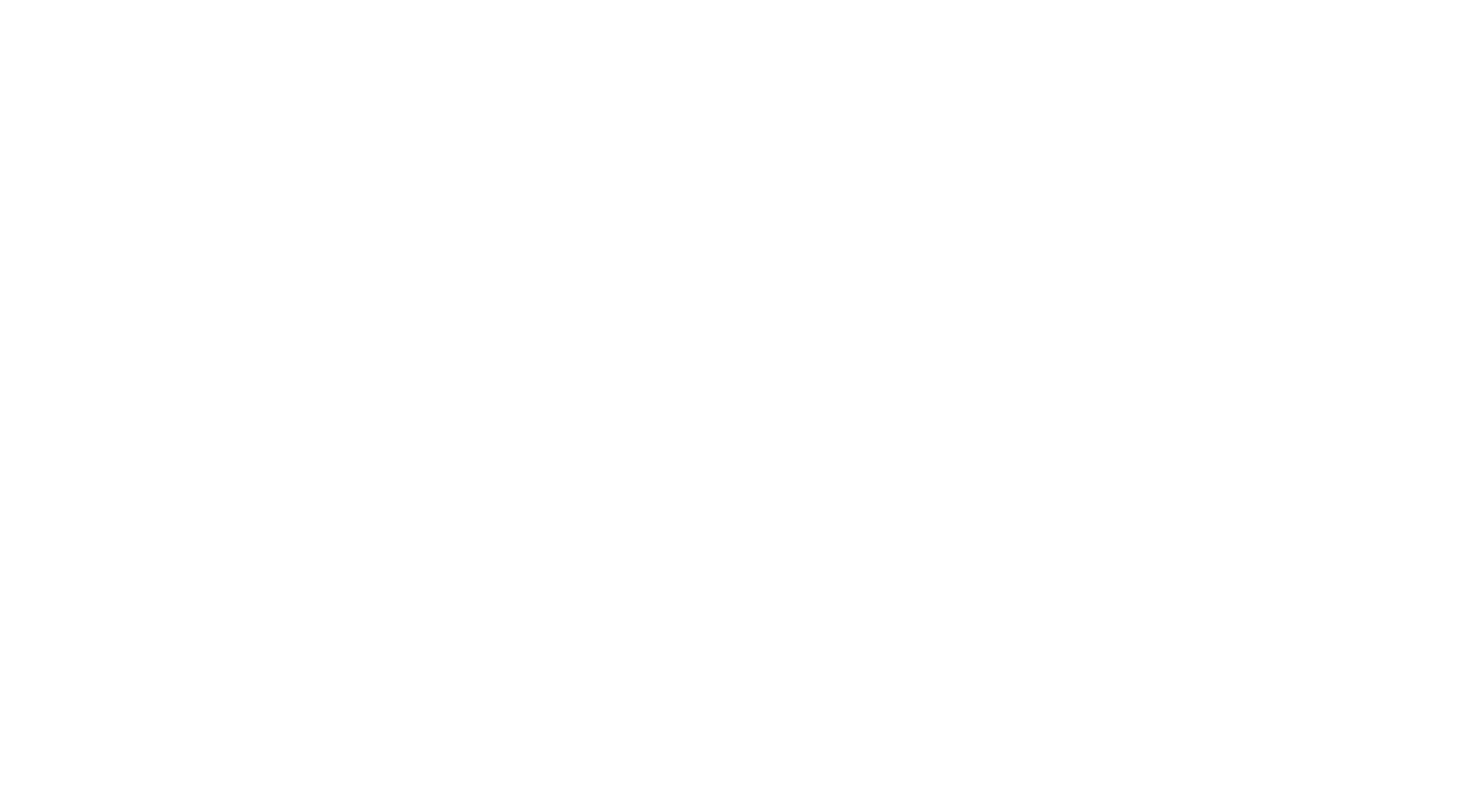 scroll, scrollTop: 0, scrollLeft: 0, axis: both 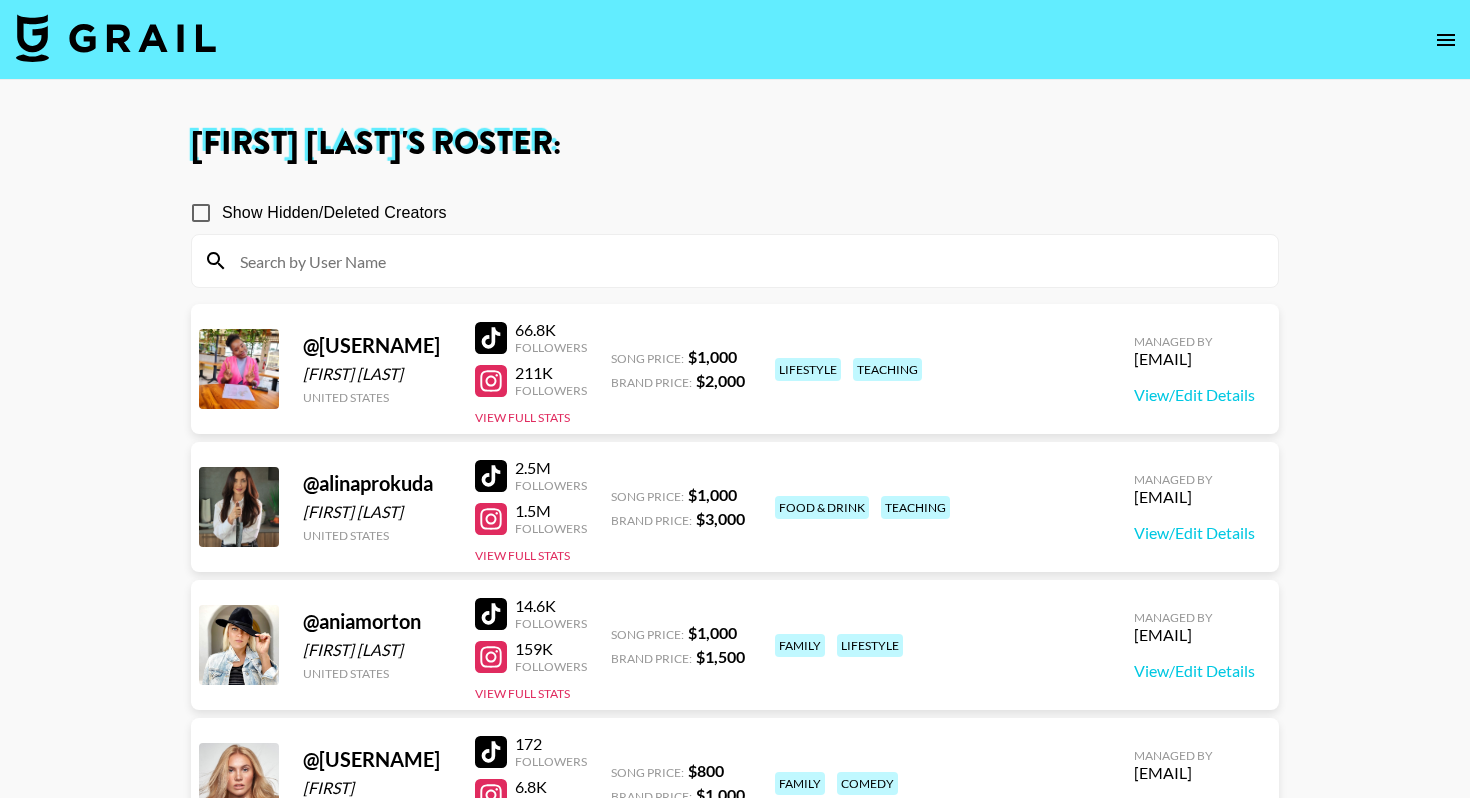 click at bounding box center [116, 38] 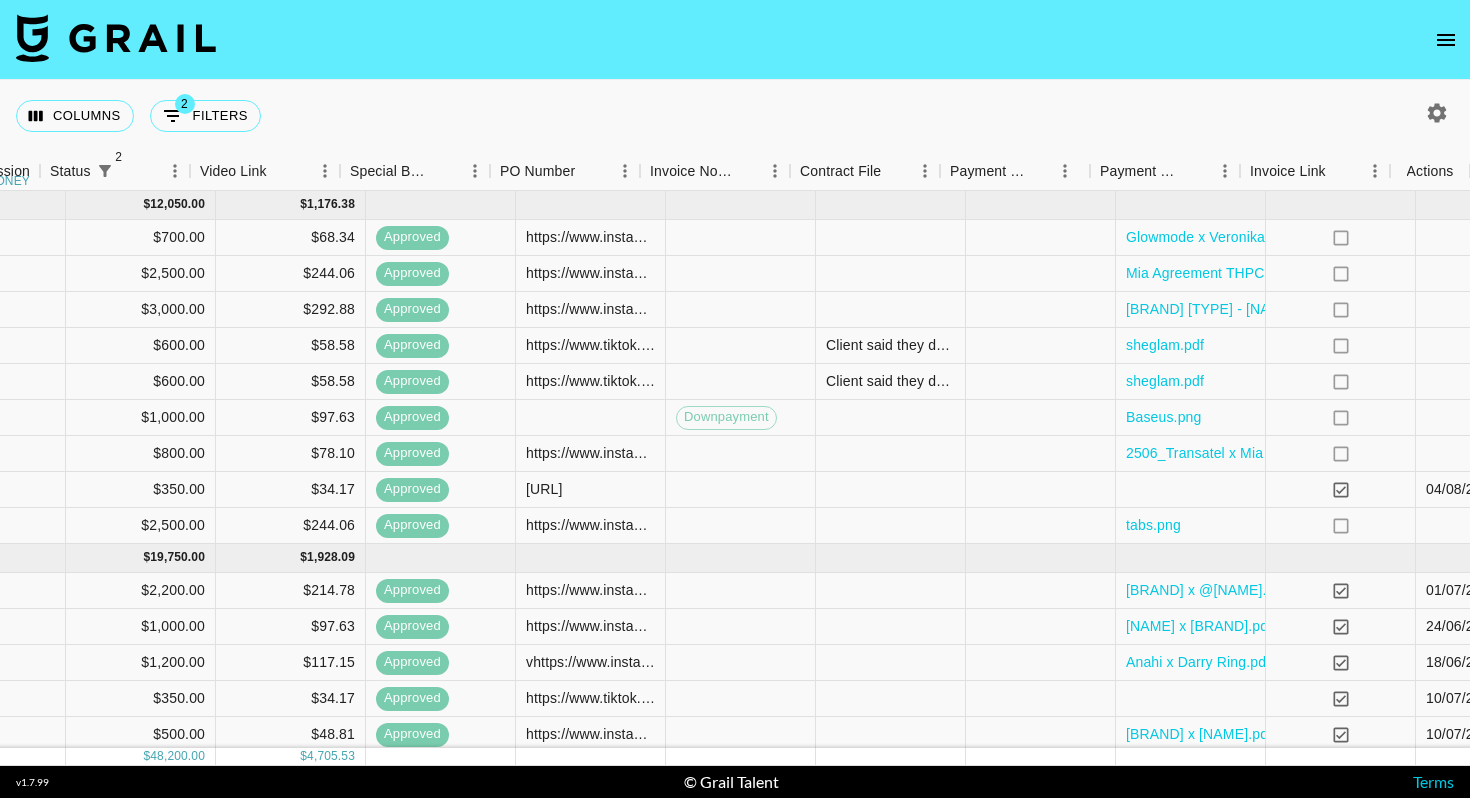 scroll, scrollTop: 0, scrollLeft: 1525, axis: horizontal 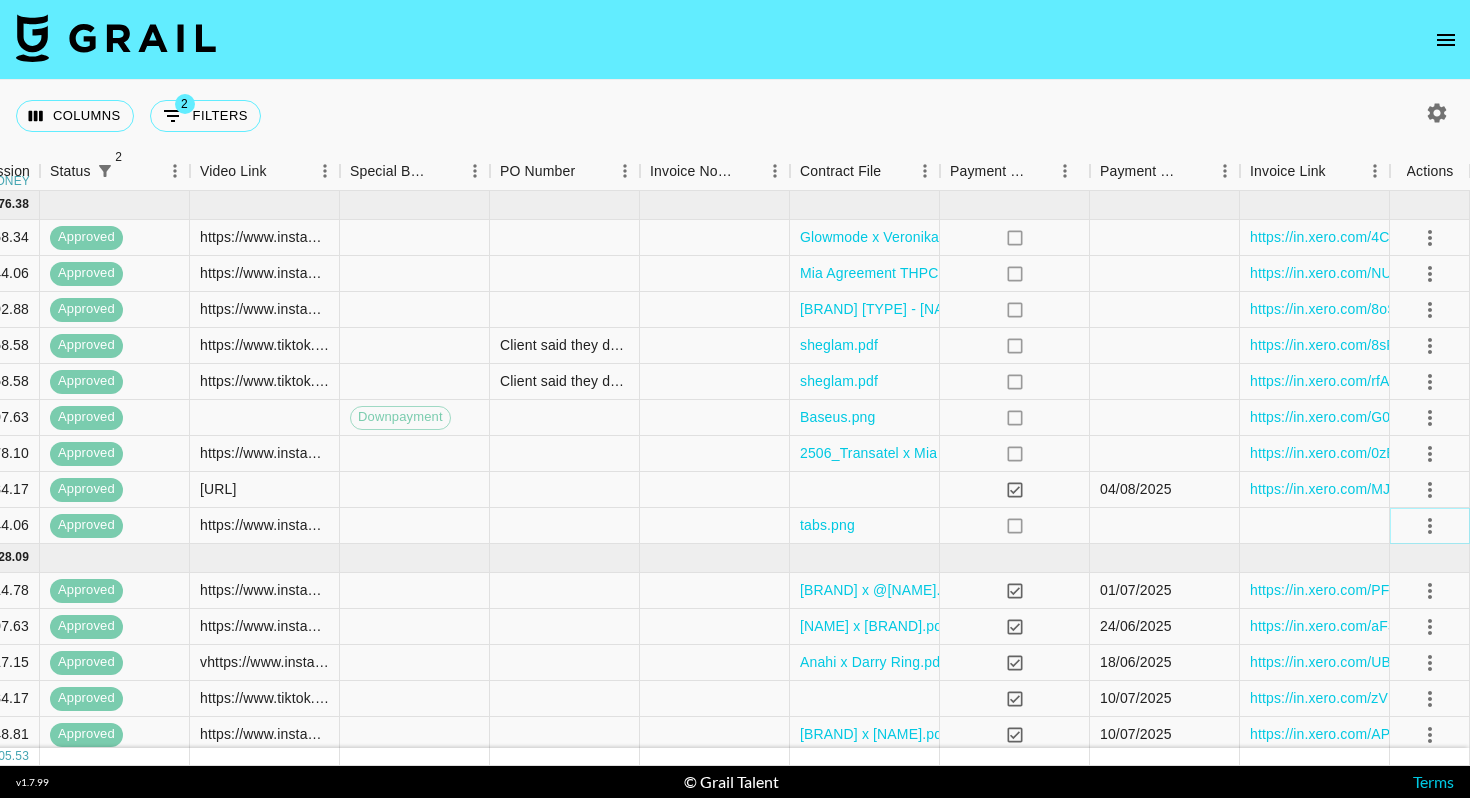 click 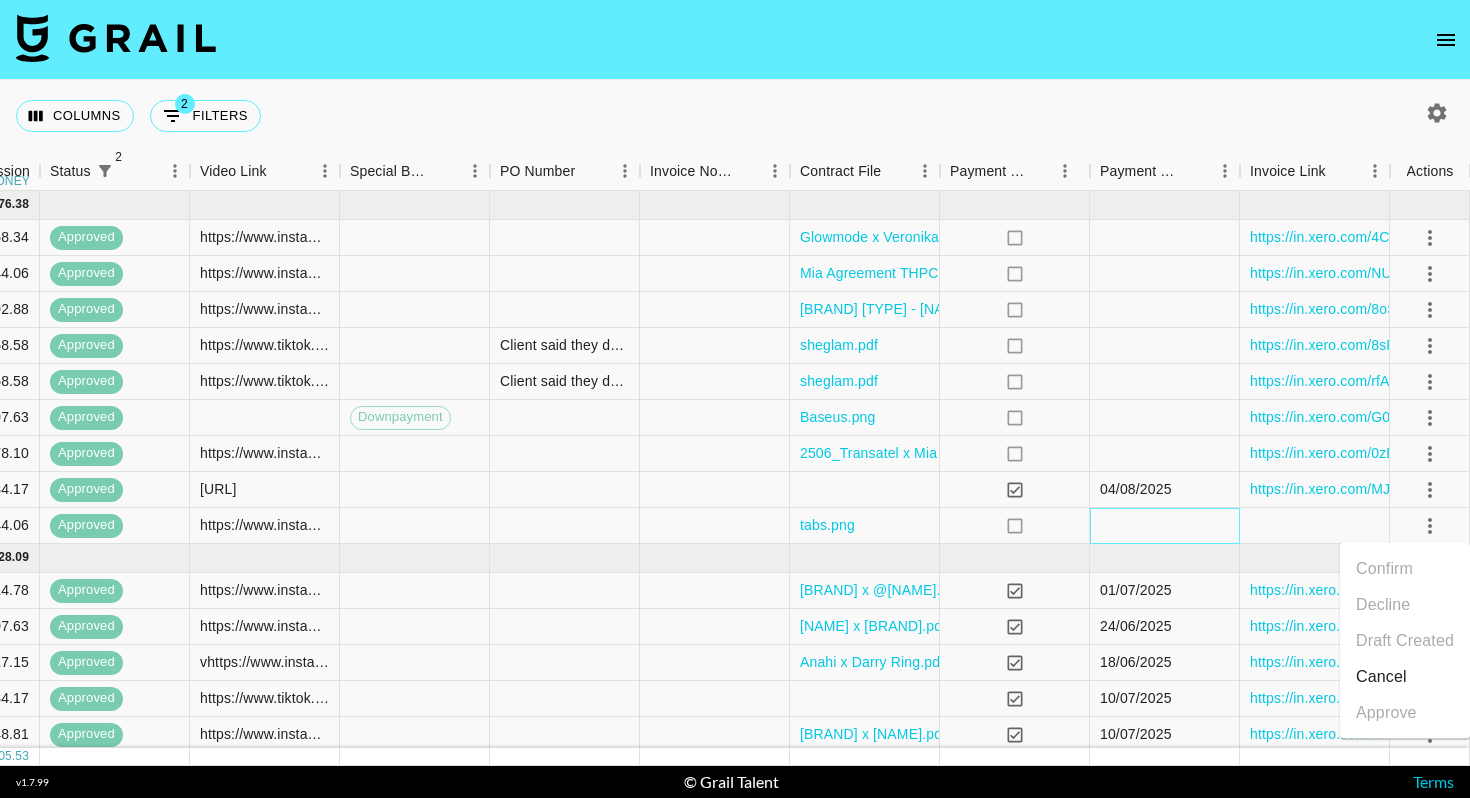 click at bounding box center [1165, 526] 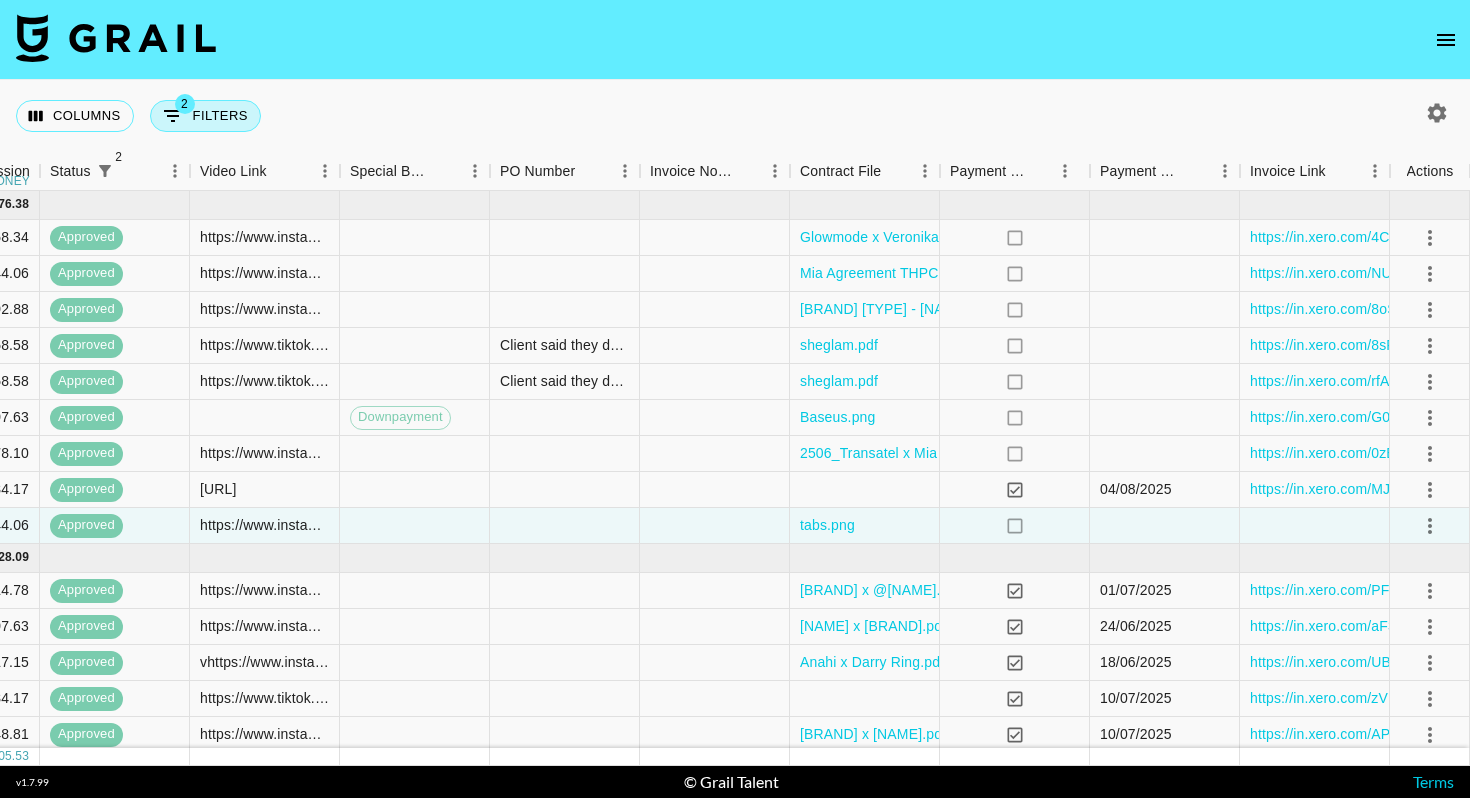 click on "2 Filters" at bounding box center (205, 116) 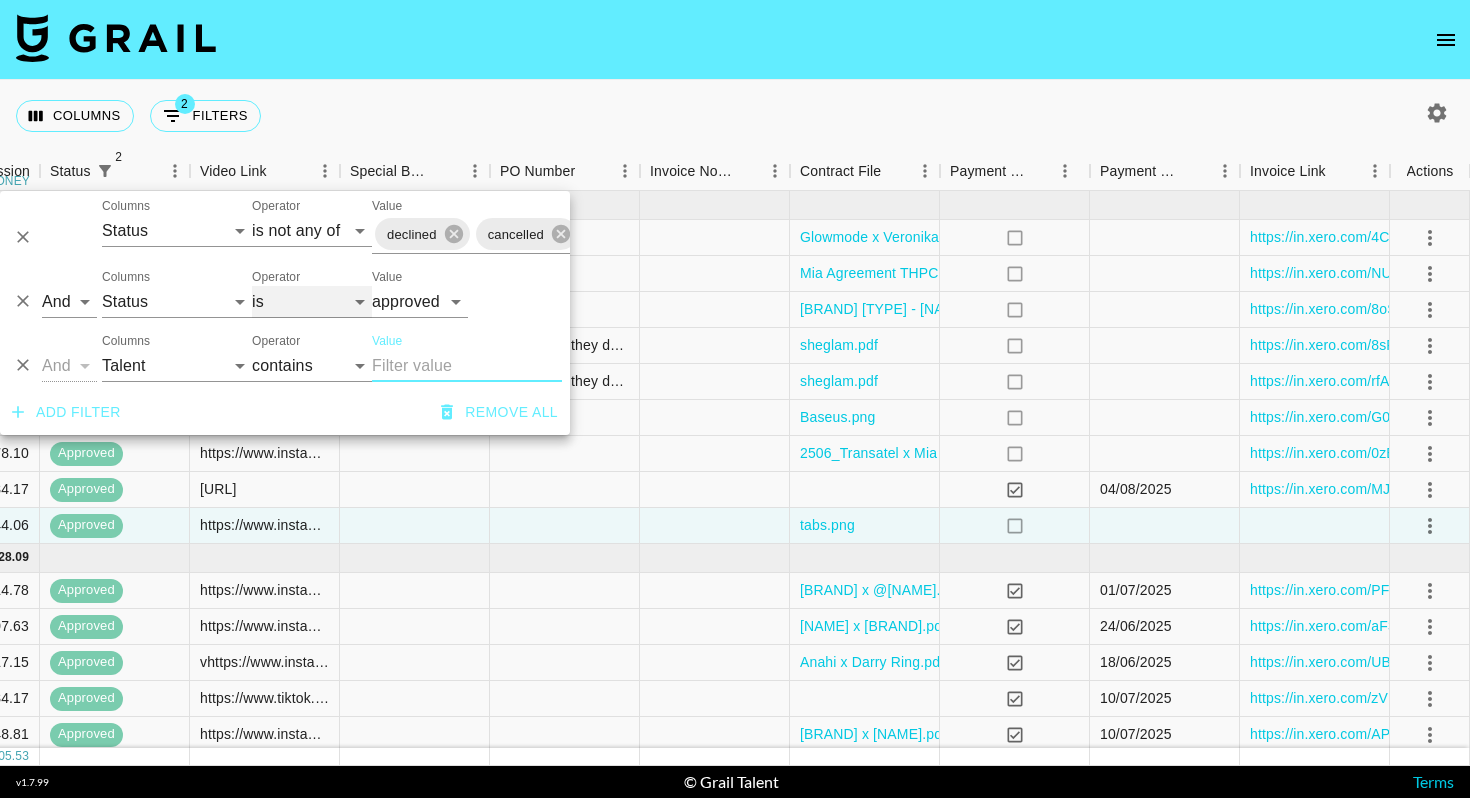 click on "is is not is any of is not any of" at bounding box center [312, 302] 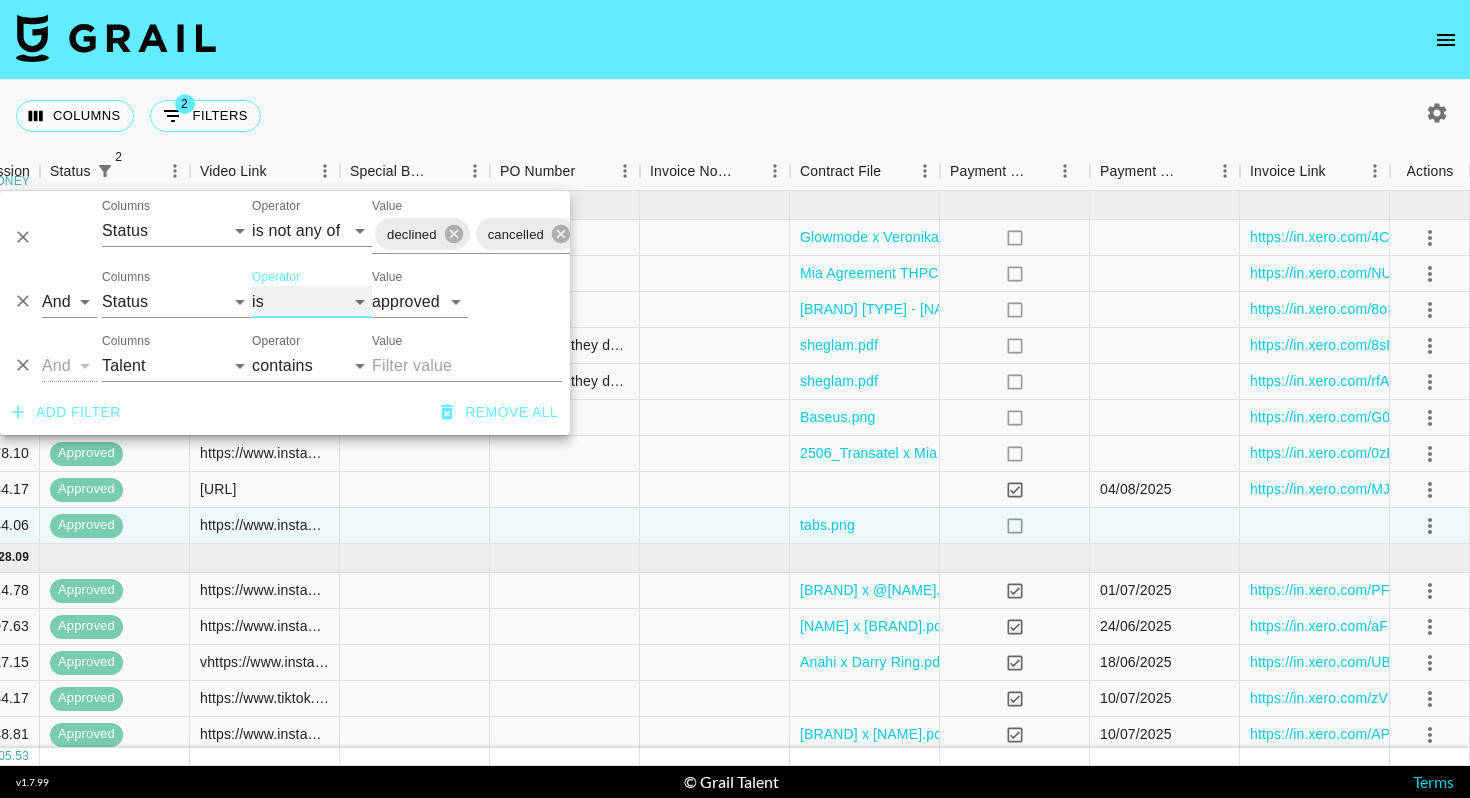 select on "not" 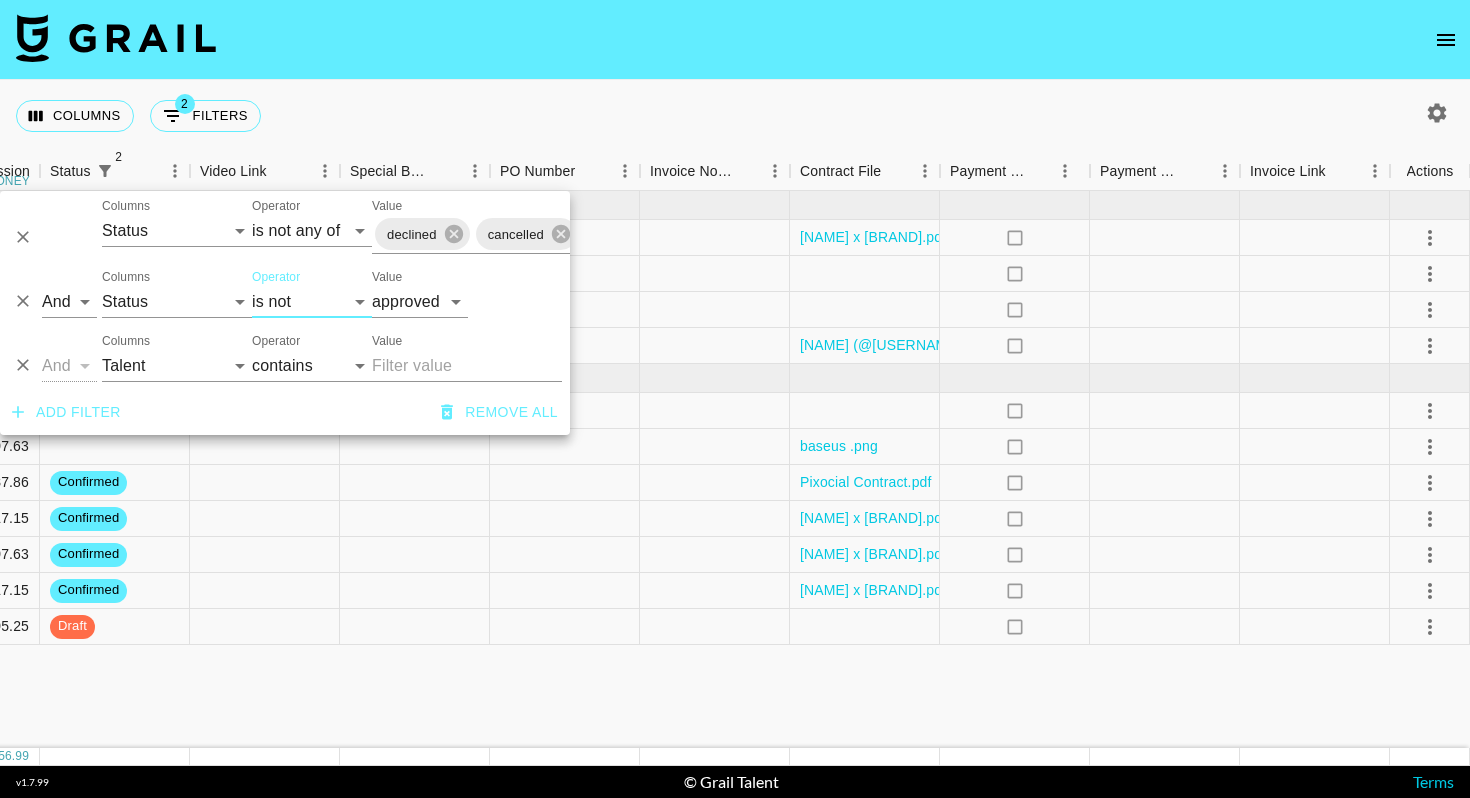 click on "Columns 2 Filters + Booking" at bounding box center (735, 116) 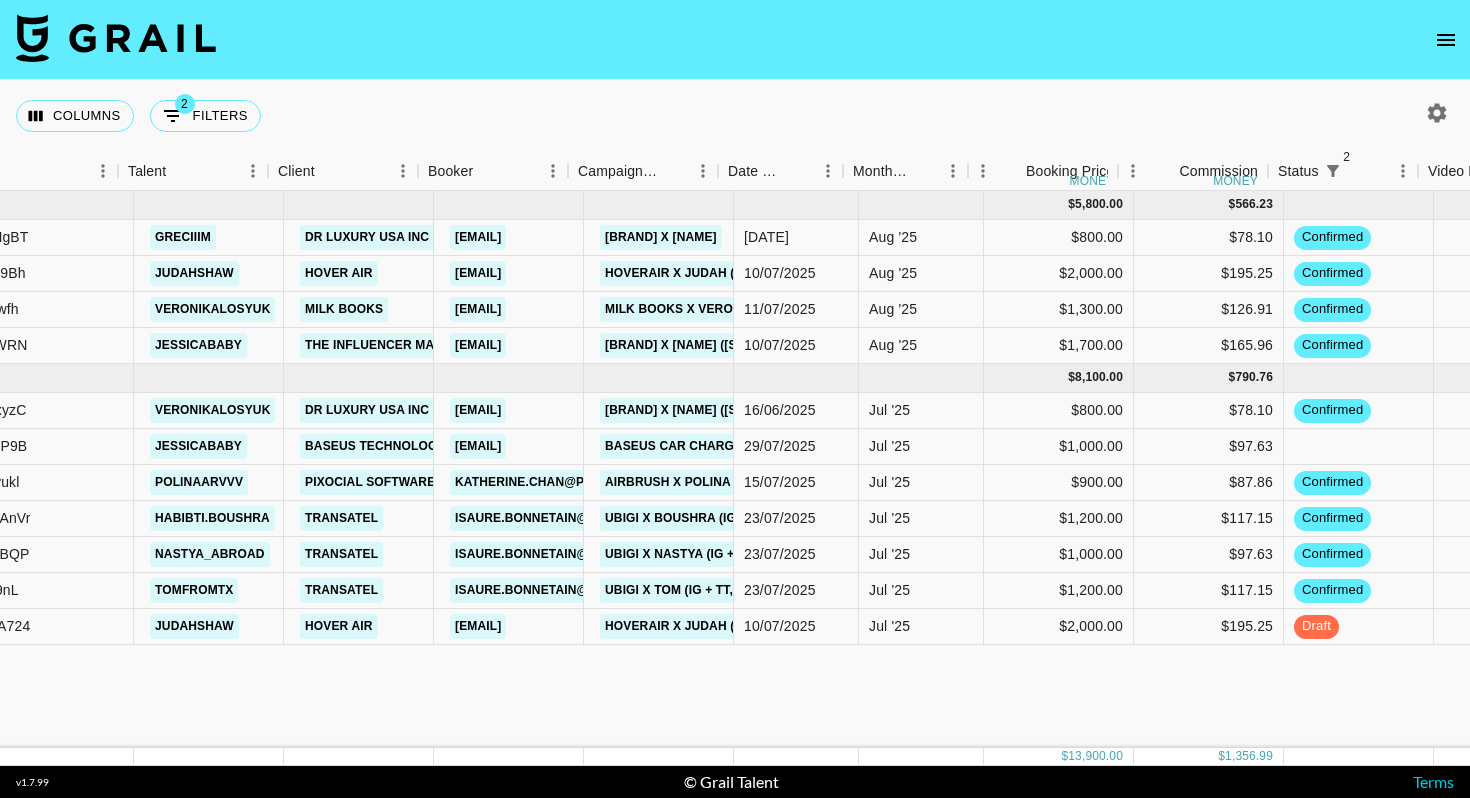 scroll, scrollTop: 0, scrollLeft: 204, axis: horizontal 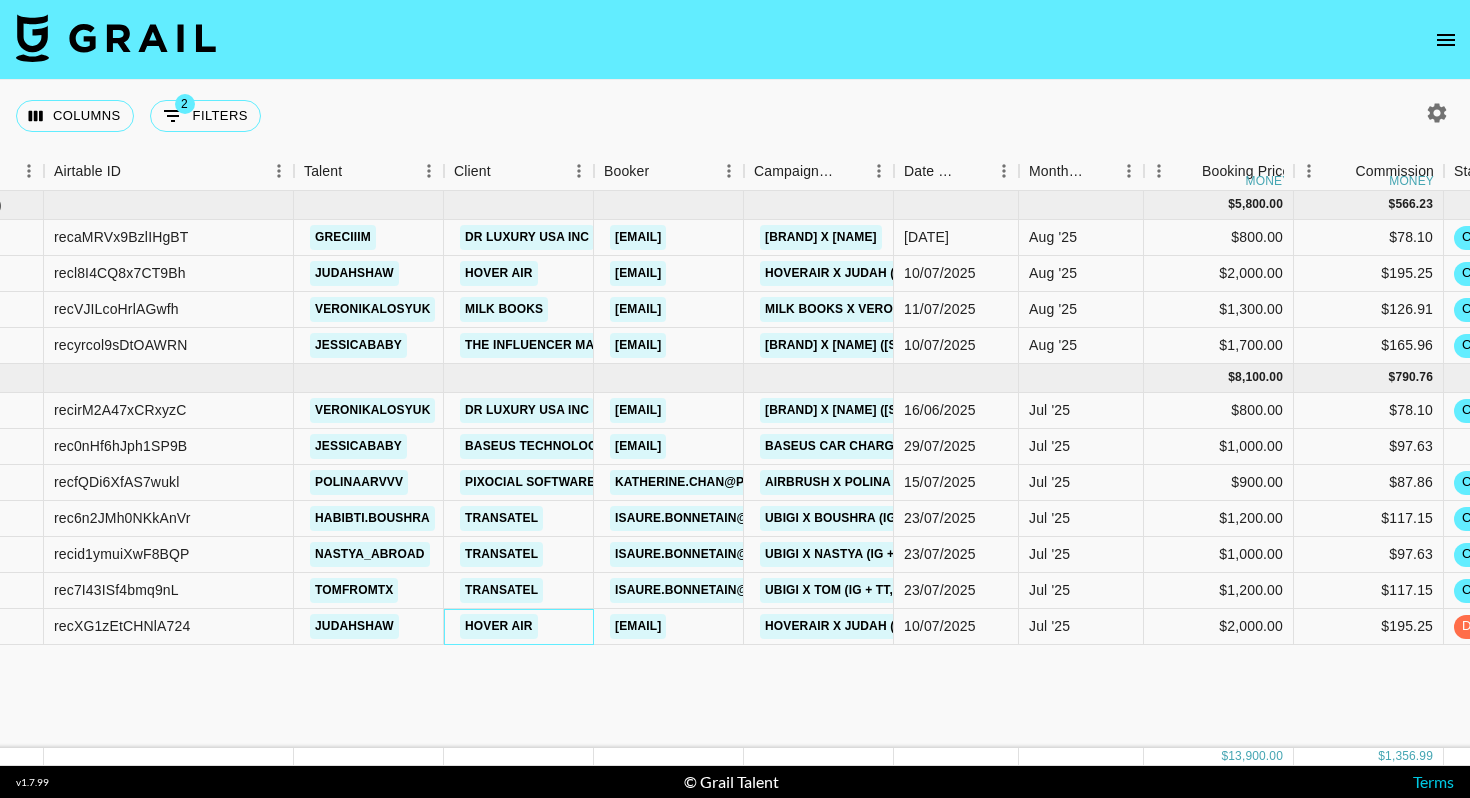click on "Hover Air" at bounding box center [519, 627] 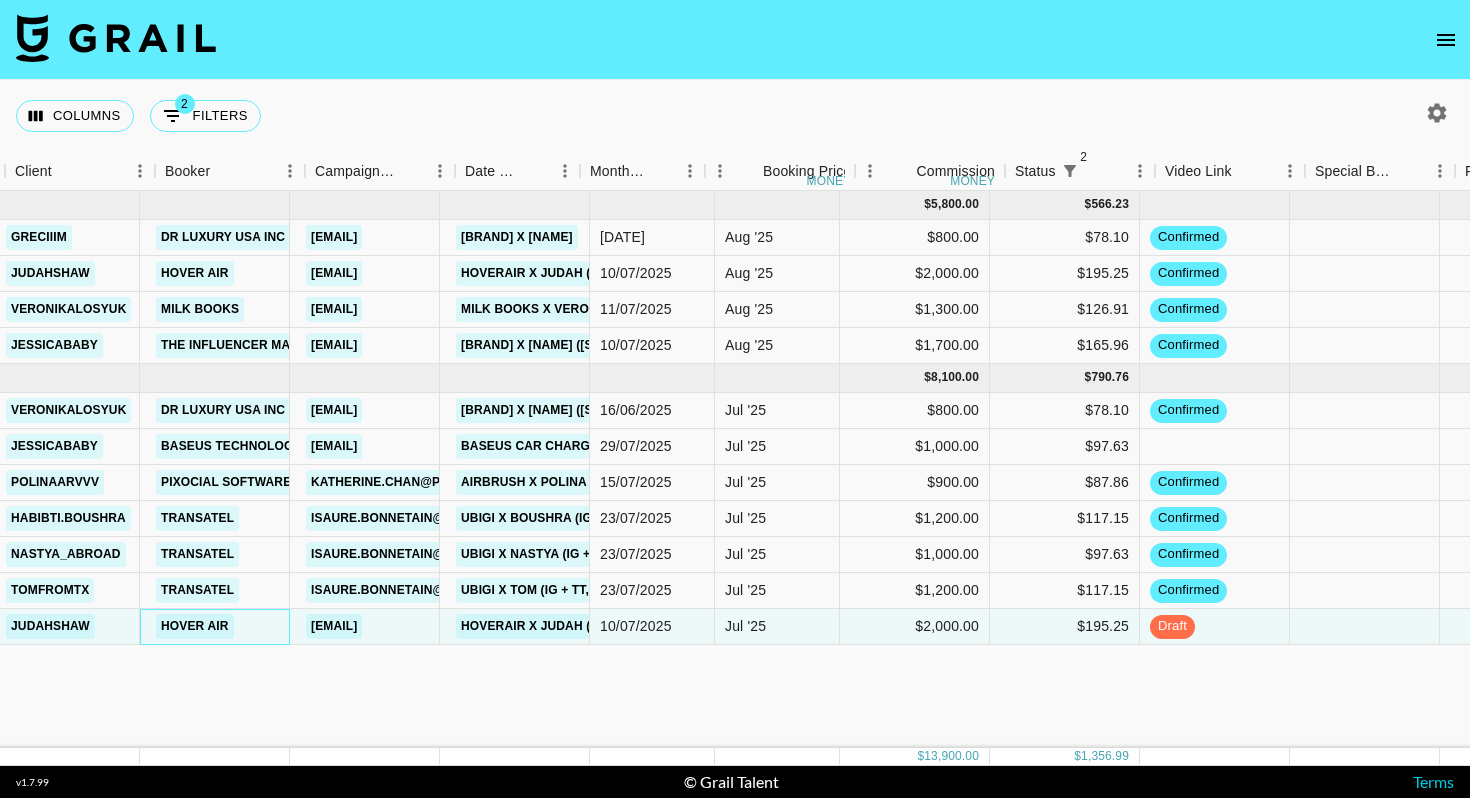 scroll, scrollTop: 0, scrollLeft: 682, axis: horizontal 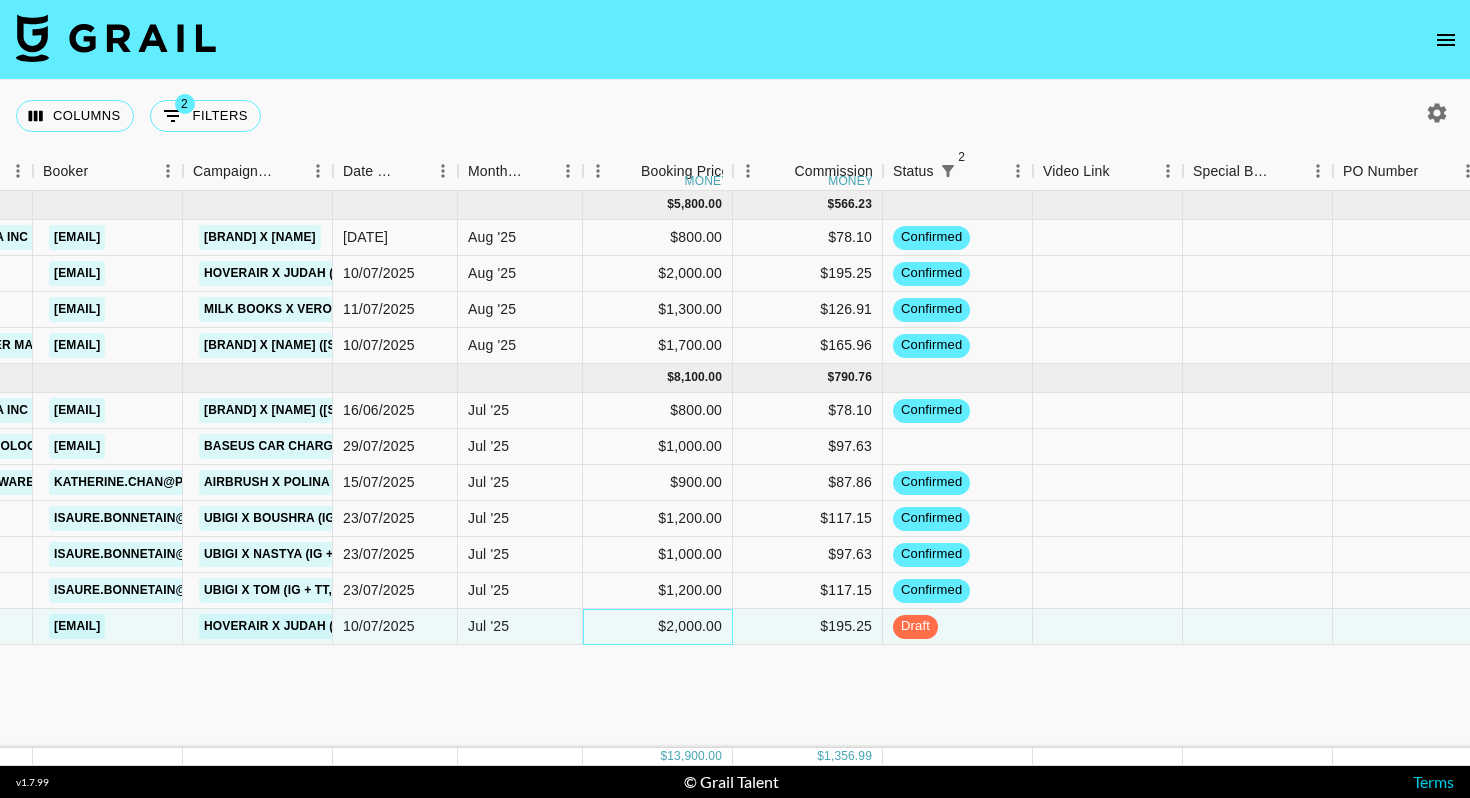 click on "$2,000.00" at bounding box center [658, 627] 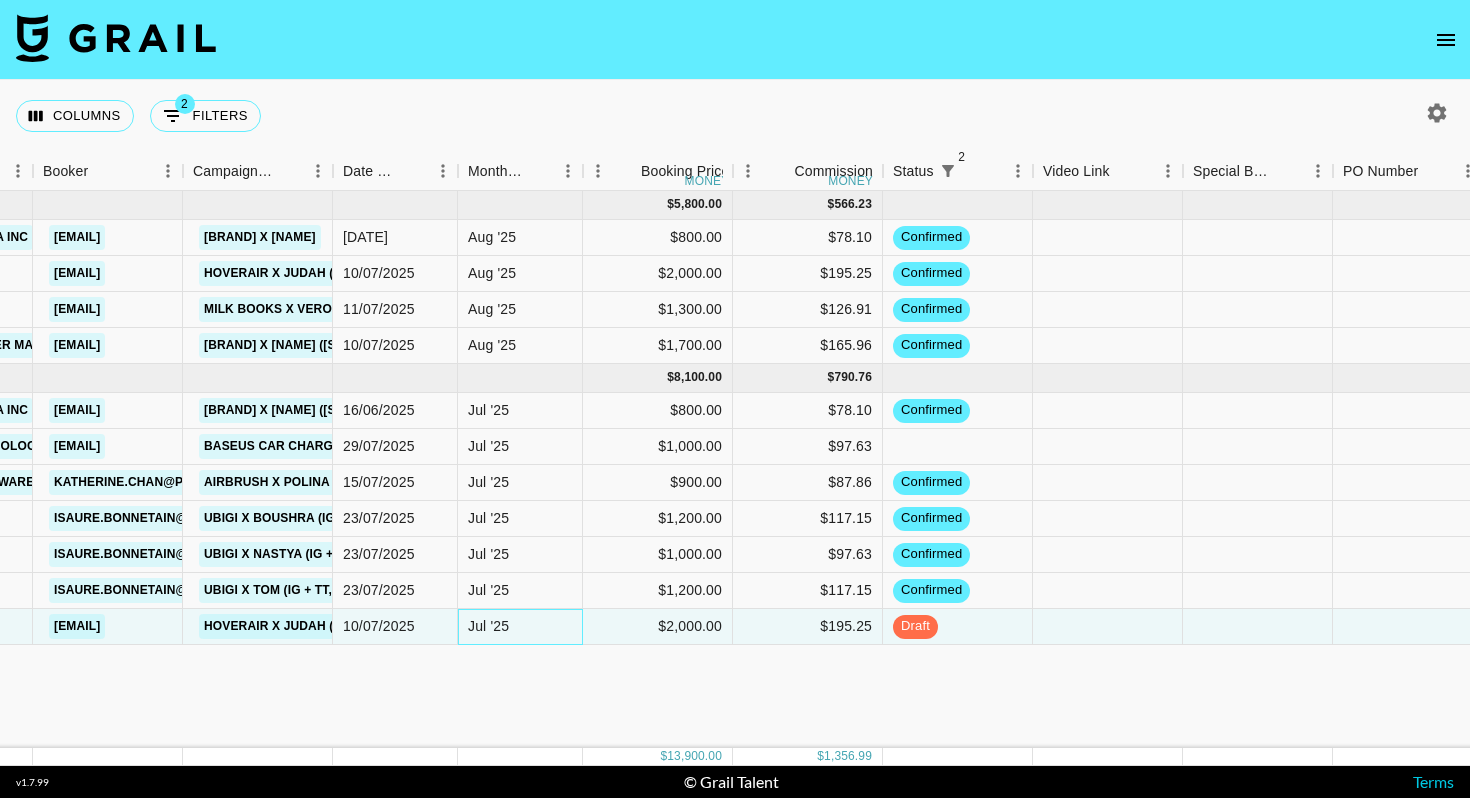 click on "Jul '25" at bounding box center (520, 627) 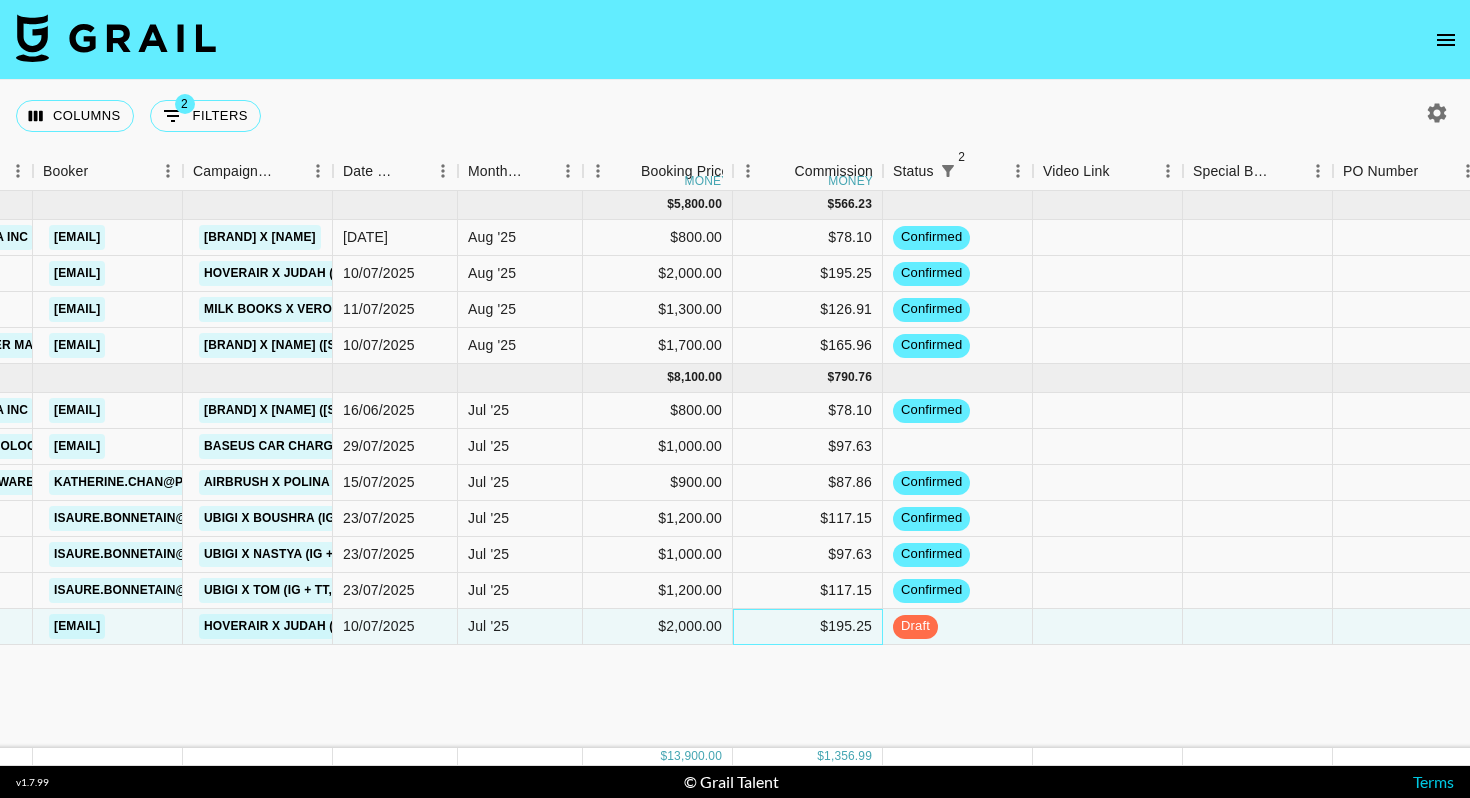 click on "$195.25" at bounding box center (808, 627) 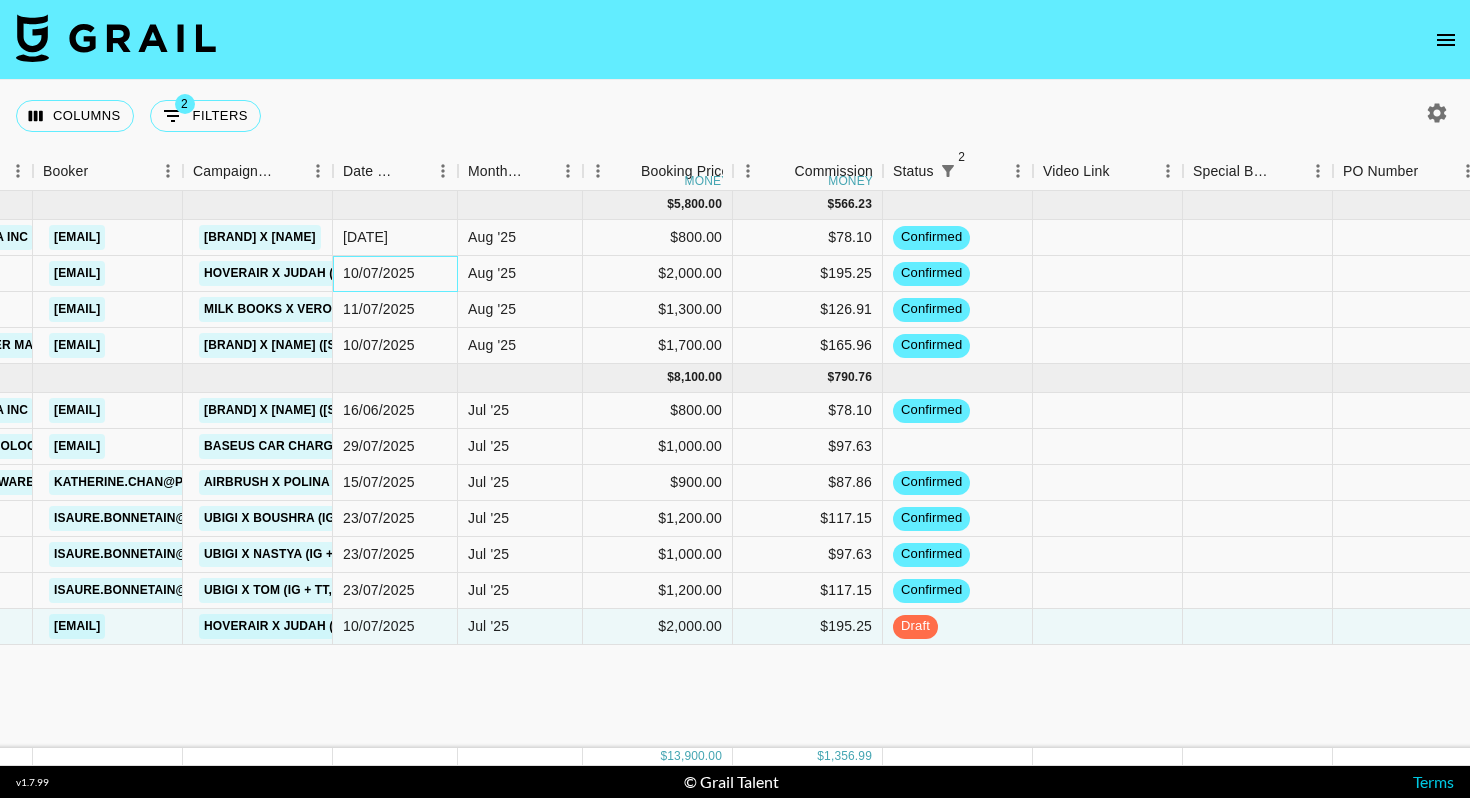 click on "10/07/2025" at bounding box center (379, 273) 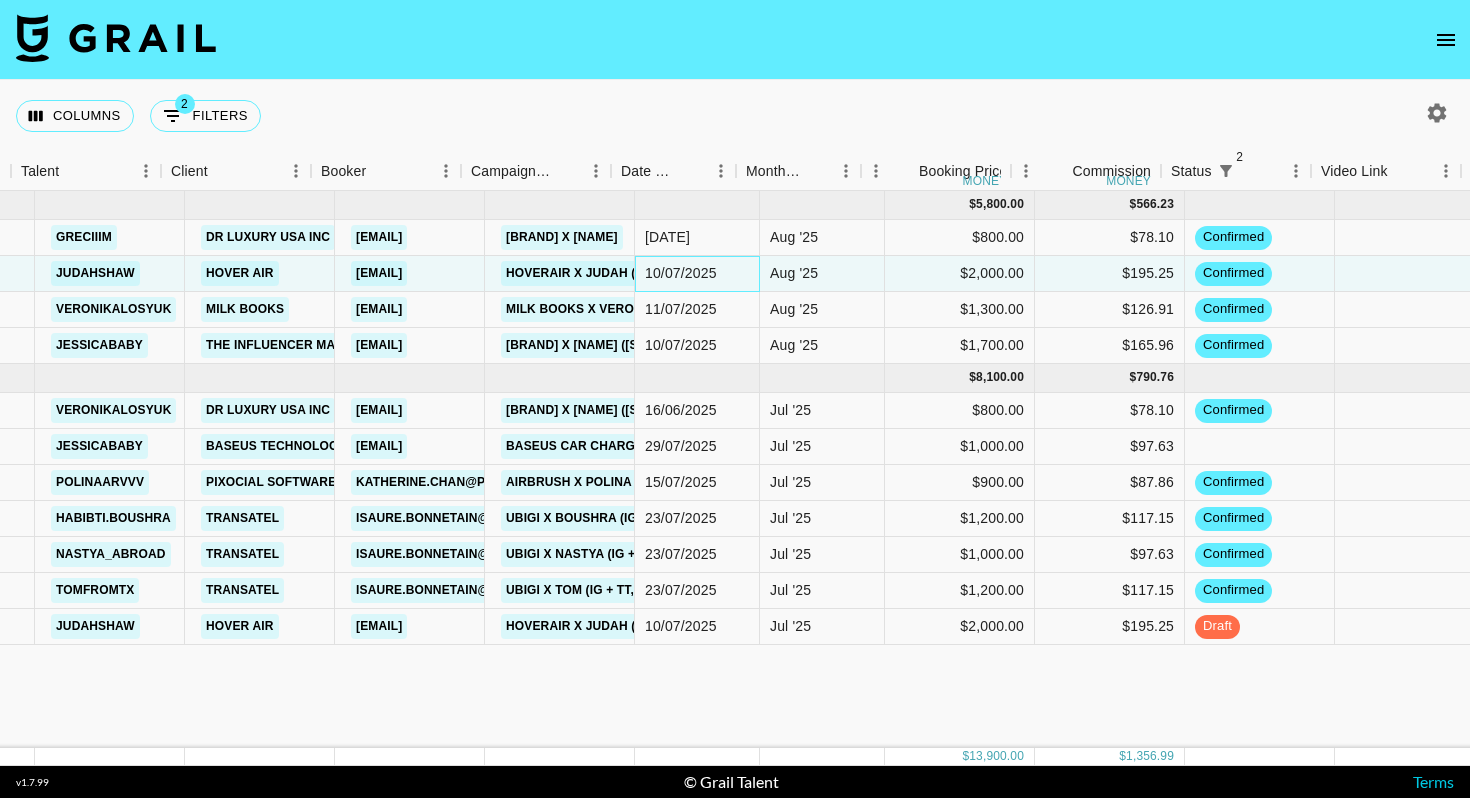 scroll, scrollTop: 0, scrollLeft: 194, axis: horizontal 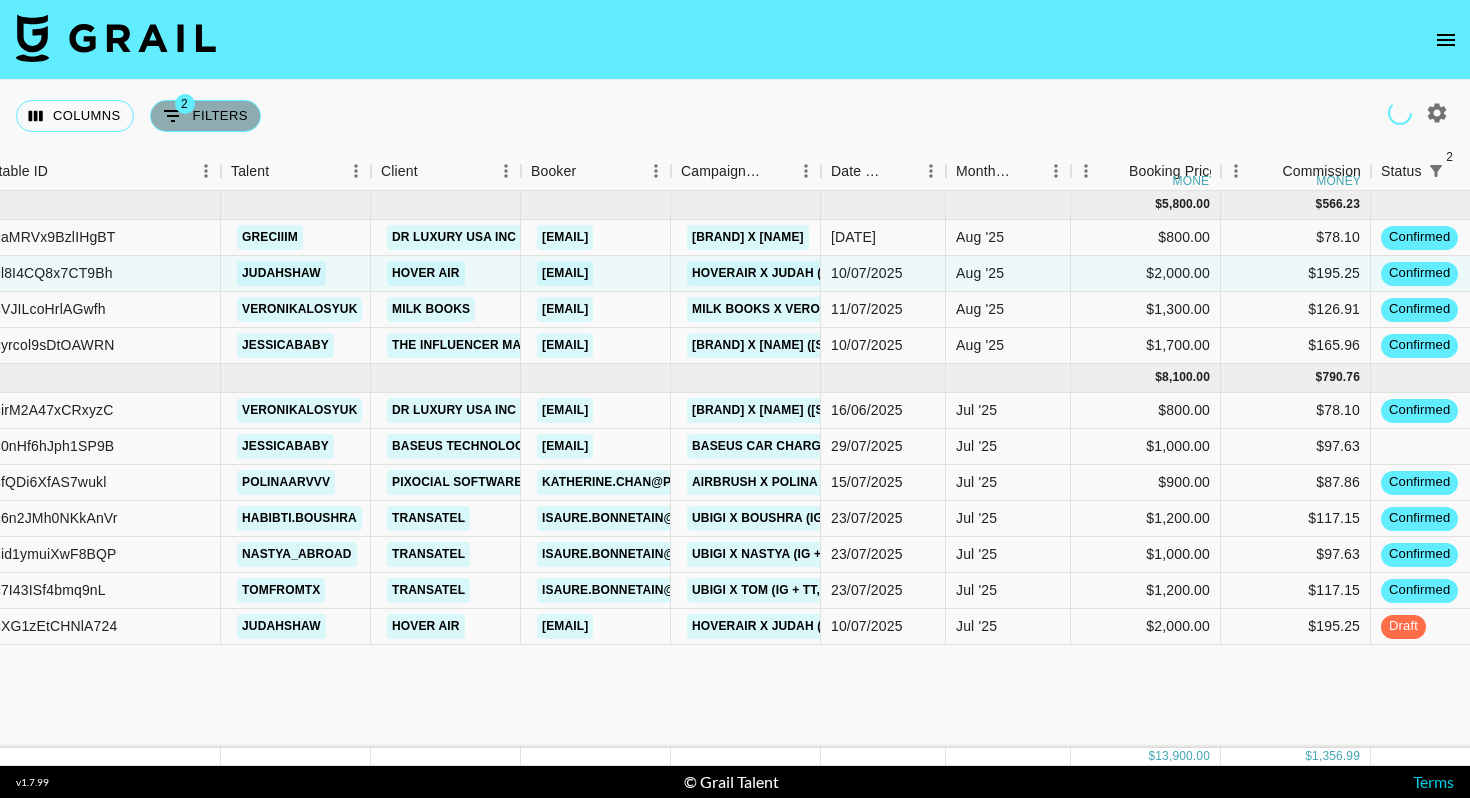 click on "2 Filters" at bounding box center (205, 116) 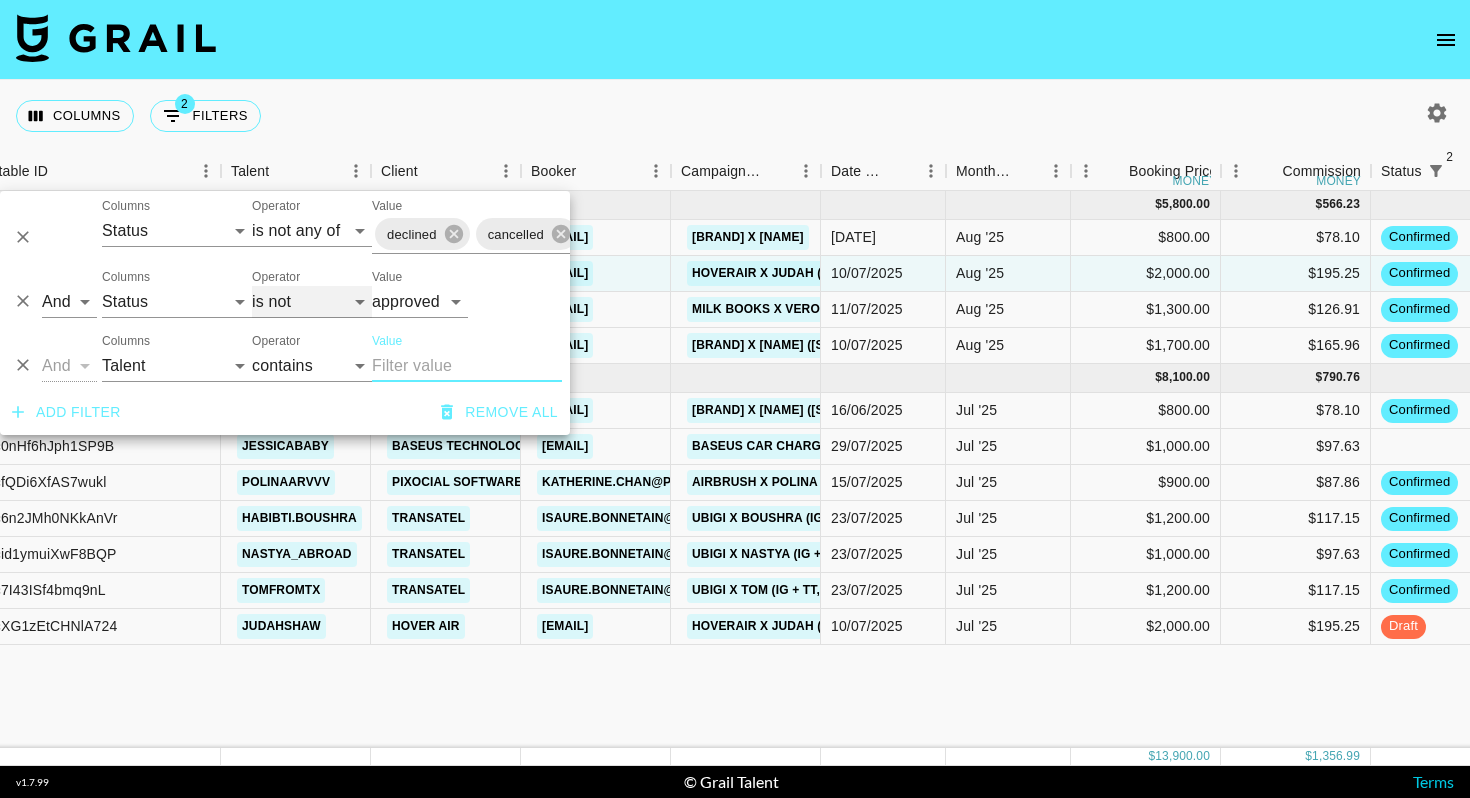 click on "is is not is any of is not any of" at bounding box center [312, 302] 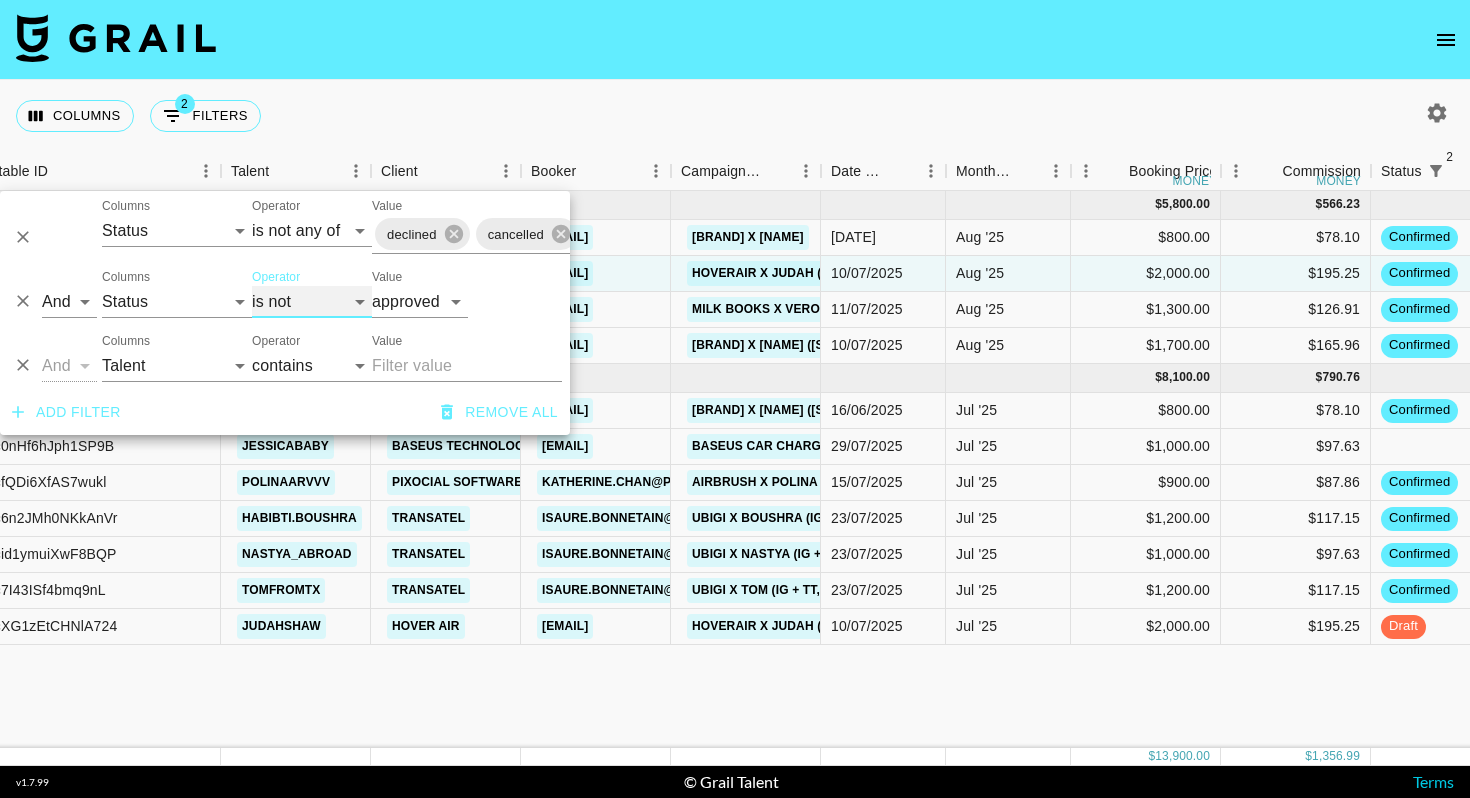 select on "is" 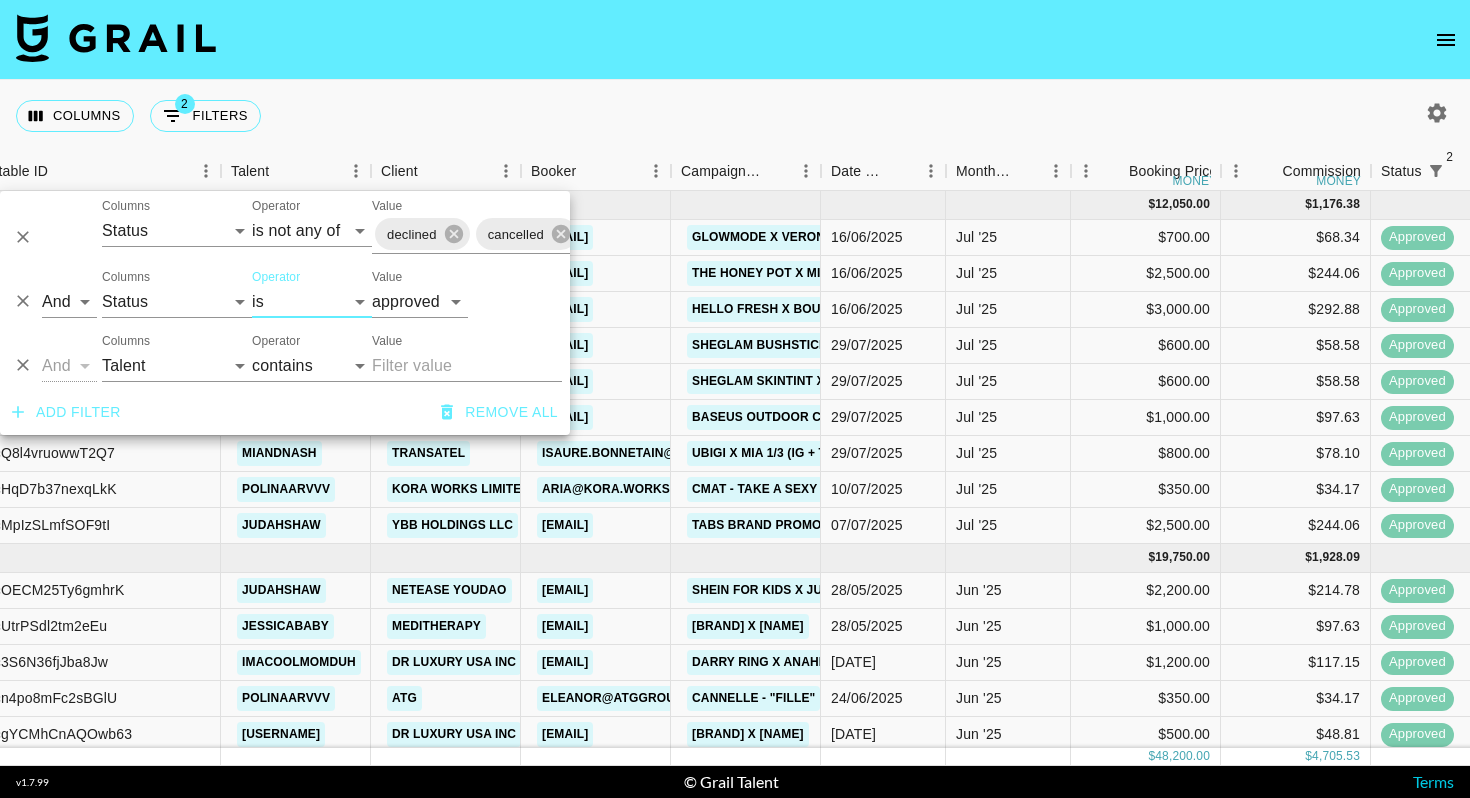 click on "Columns 2 Filters + Booking" at bounding box center [735, 116] 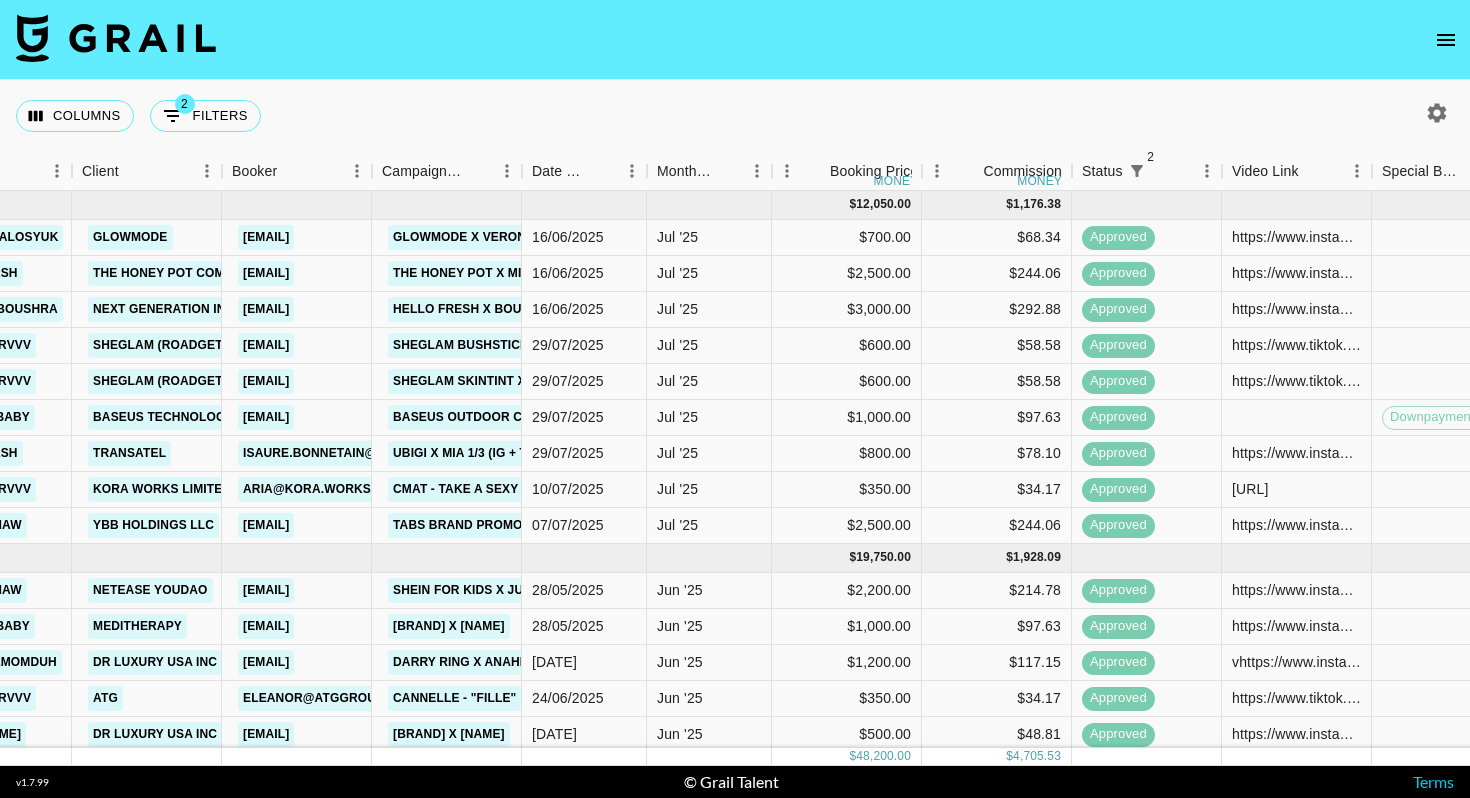 scroll, scrollTop: 0, scrollLeft: 497, axis: horizontal 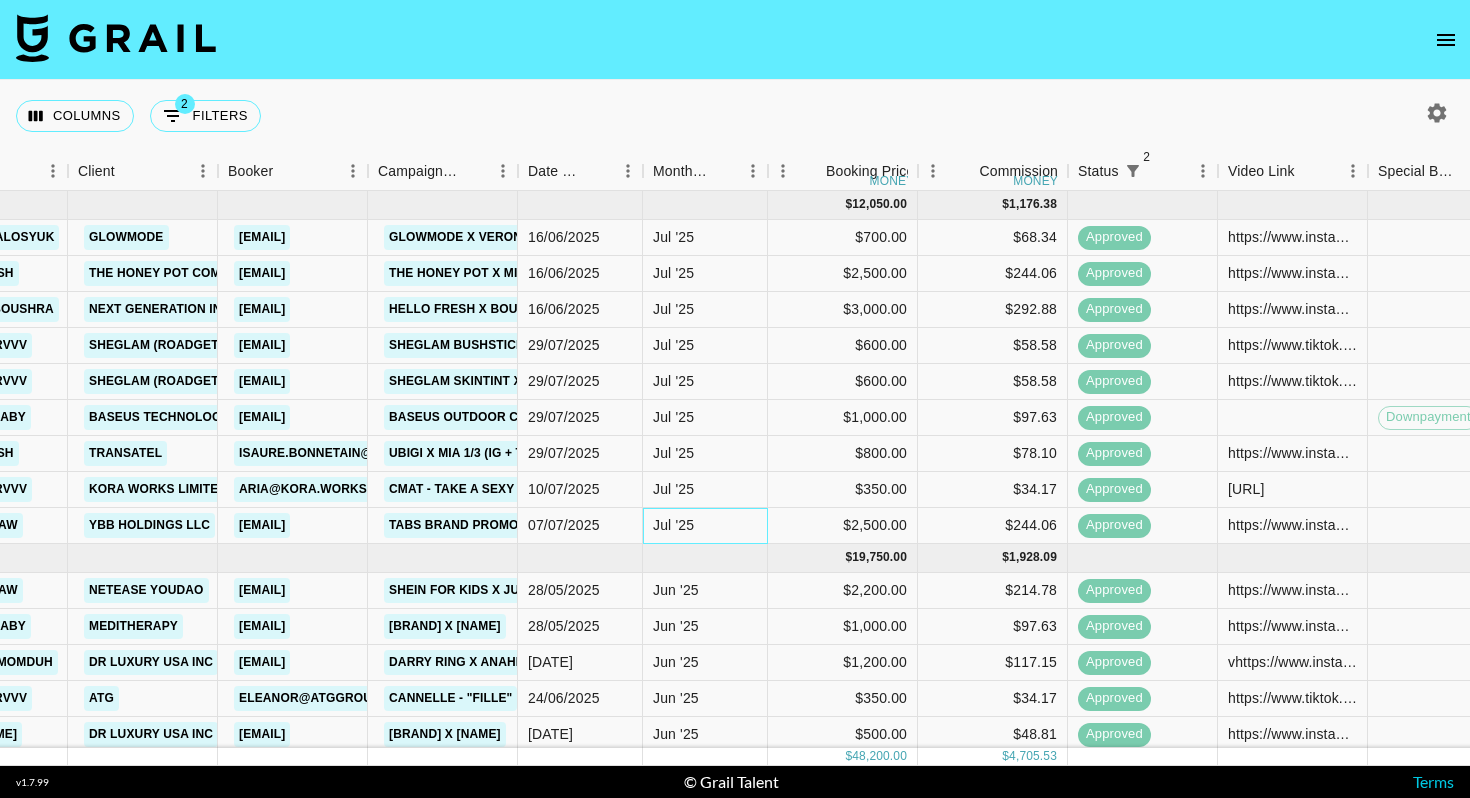click on "Jul '25" at bounding box center (705, 526) 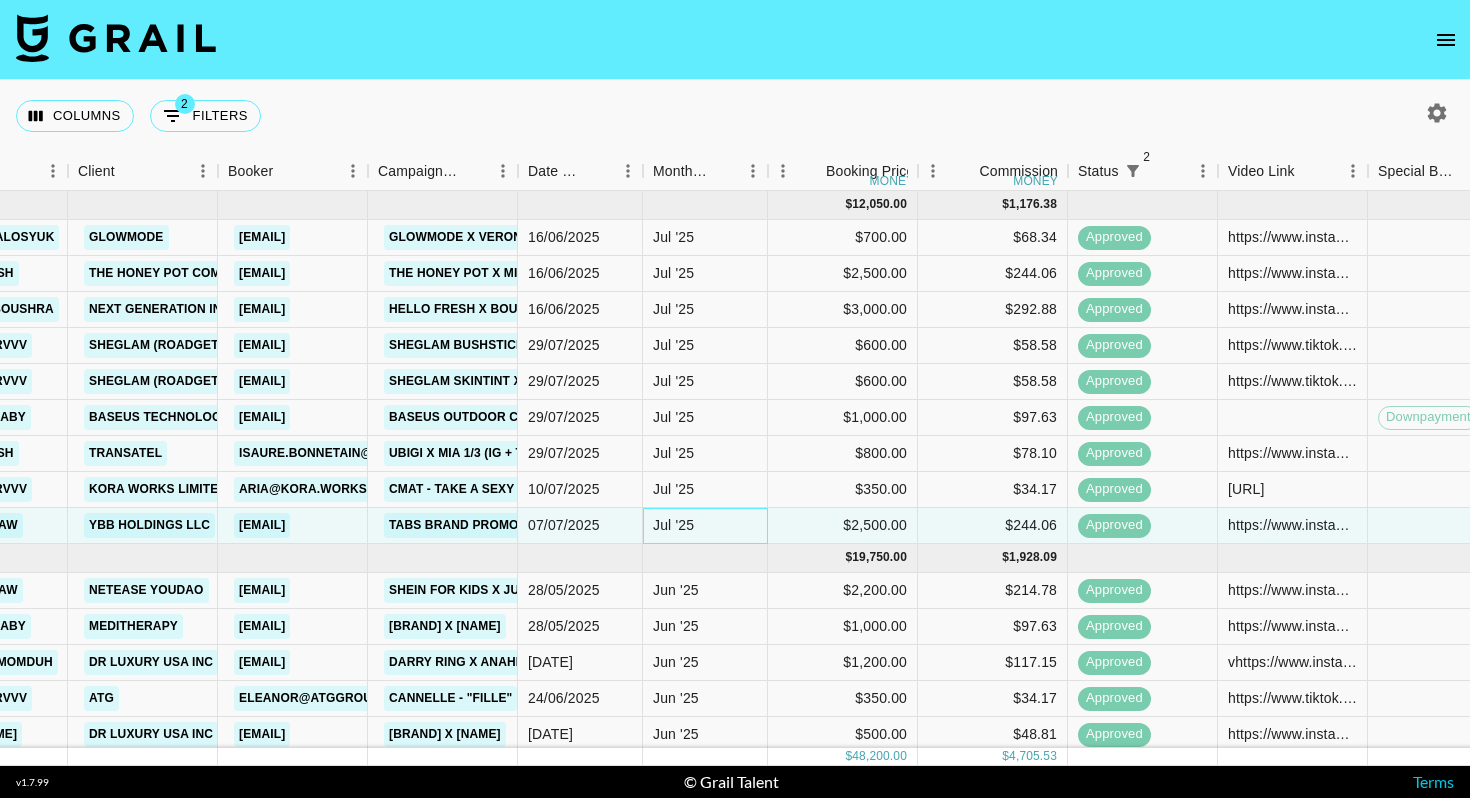 click on "Jul '25" at bounding box center (705, 526) 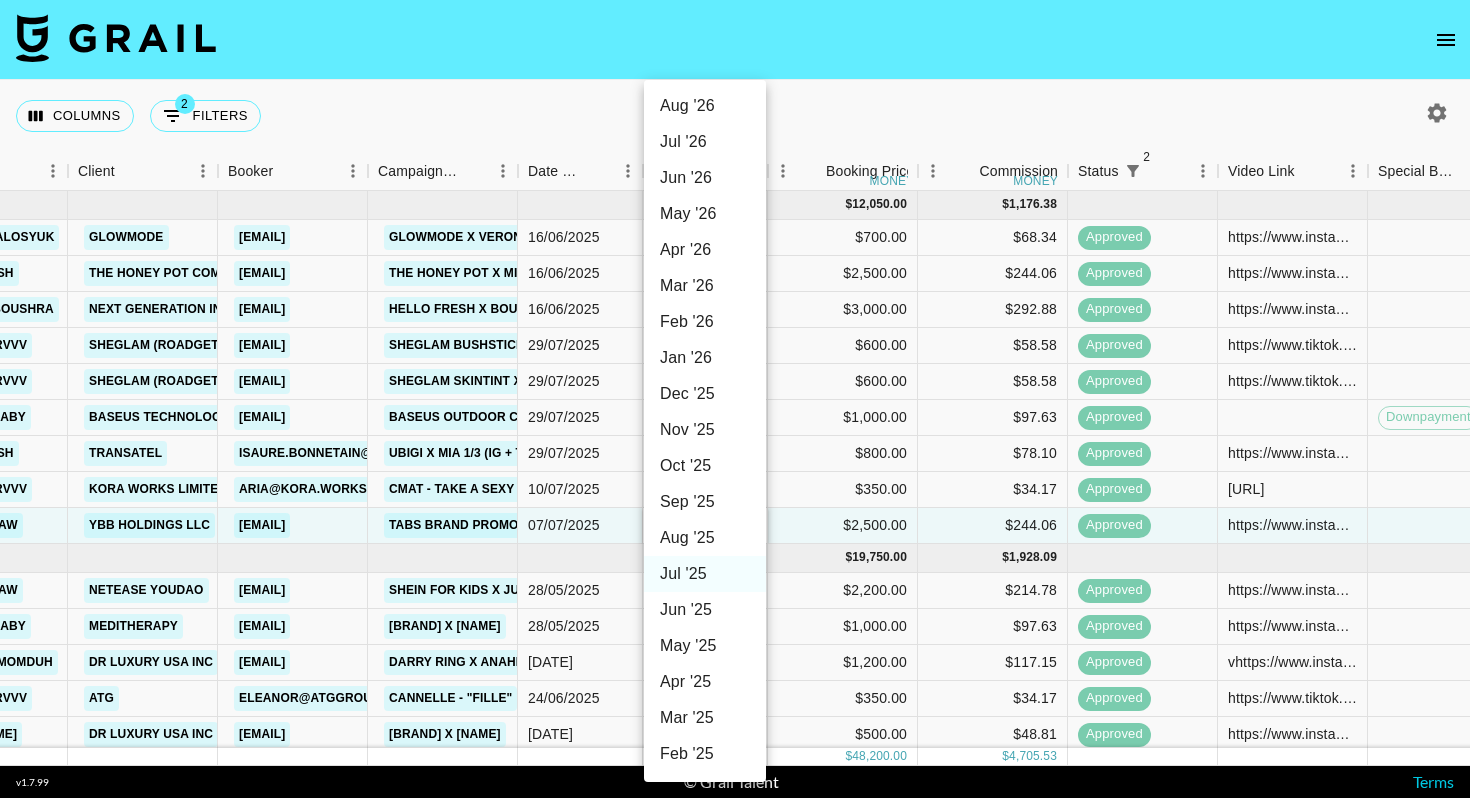click on "Aug '25" at bounding box center [705, 538] 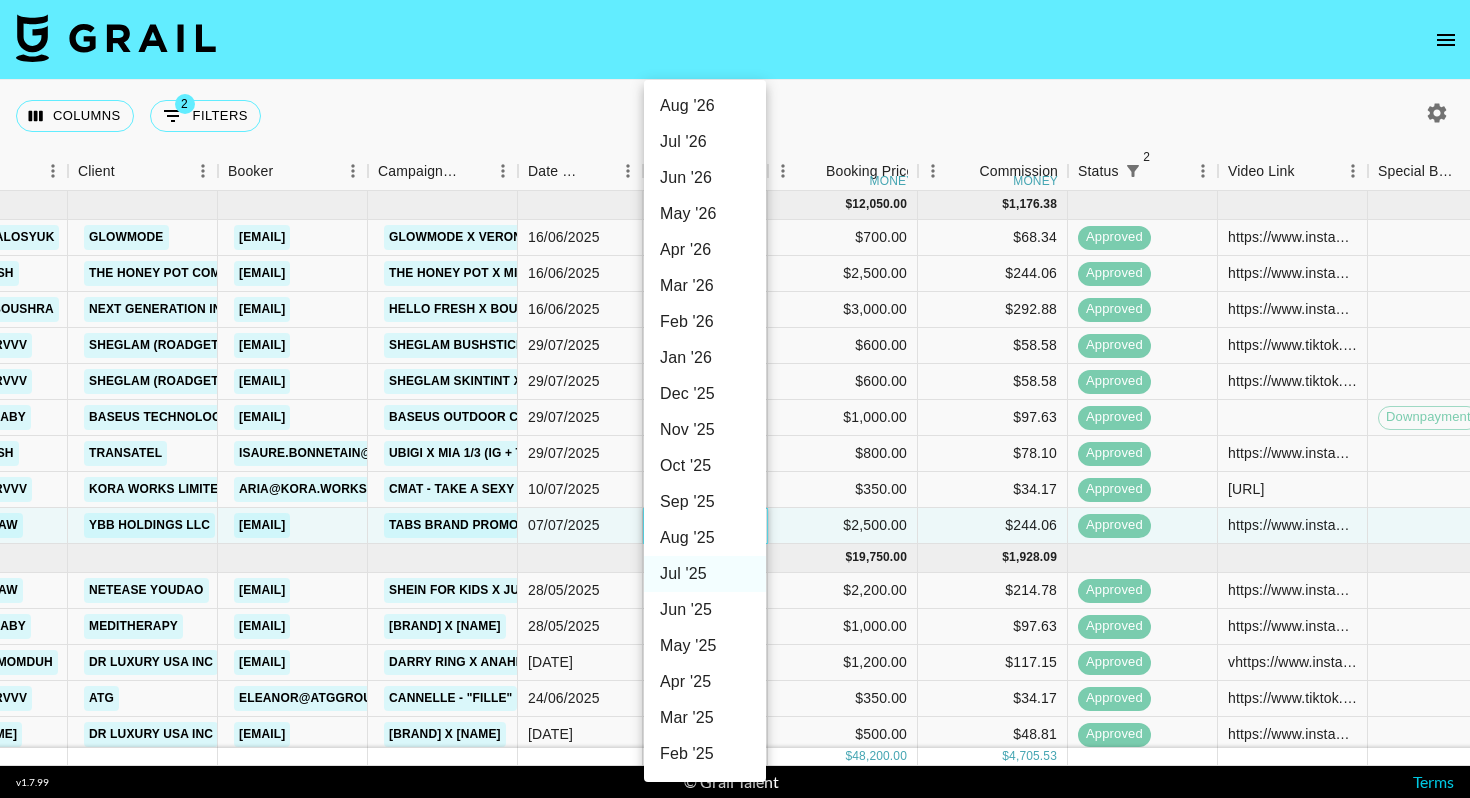 type on "Aug '25" 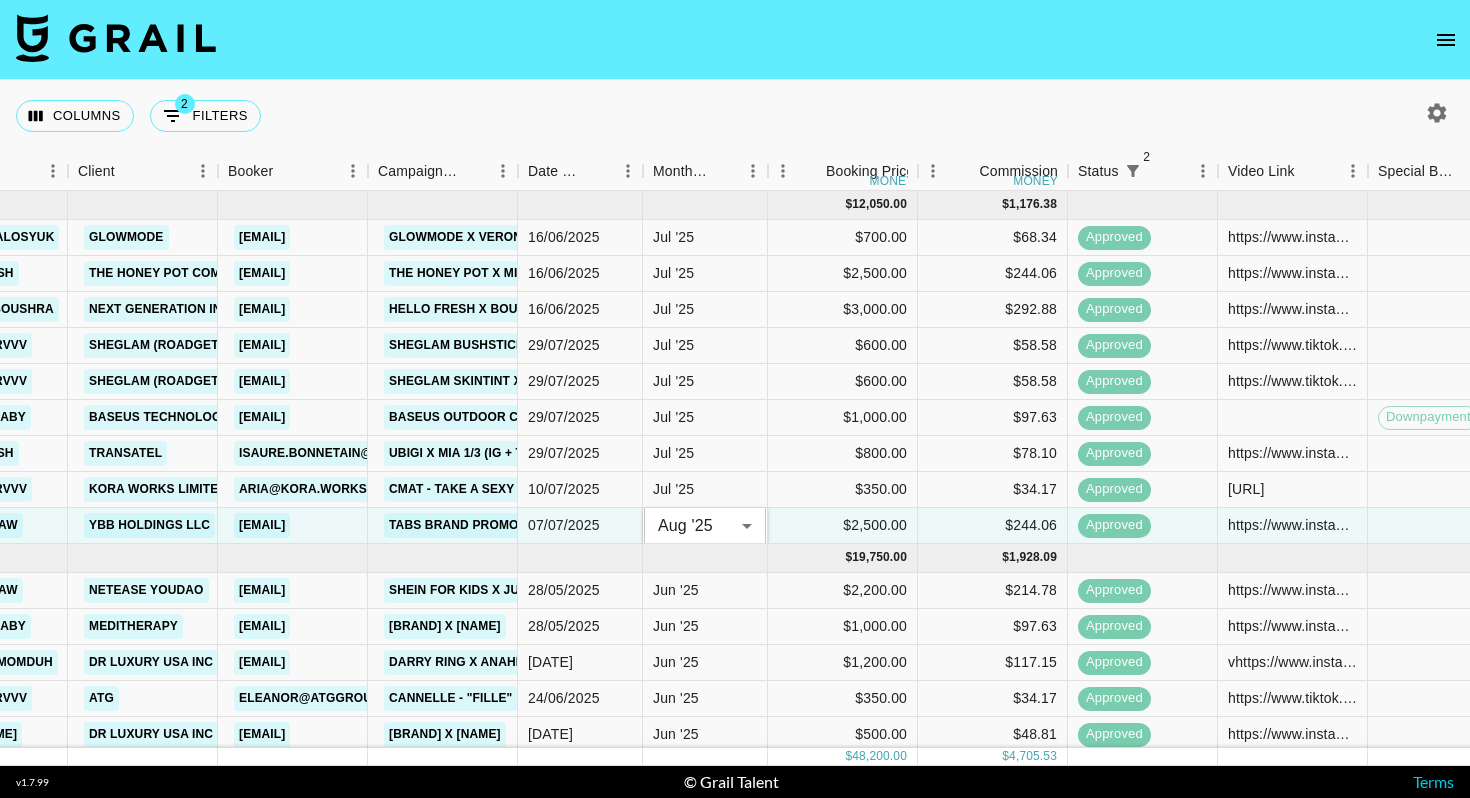 click on "Columns 2 Filters + Booking" at bounding box center [735, 116] 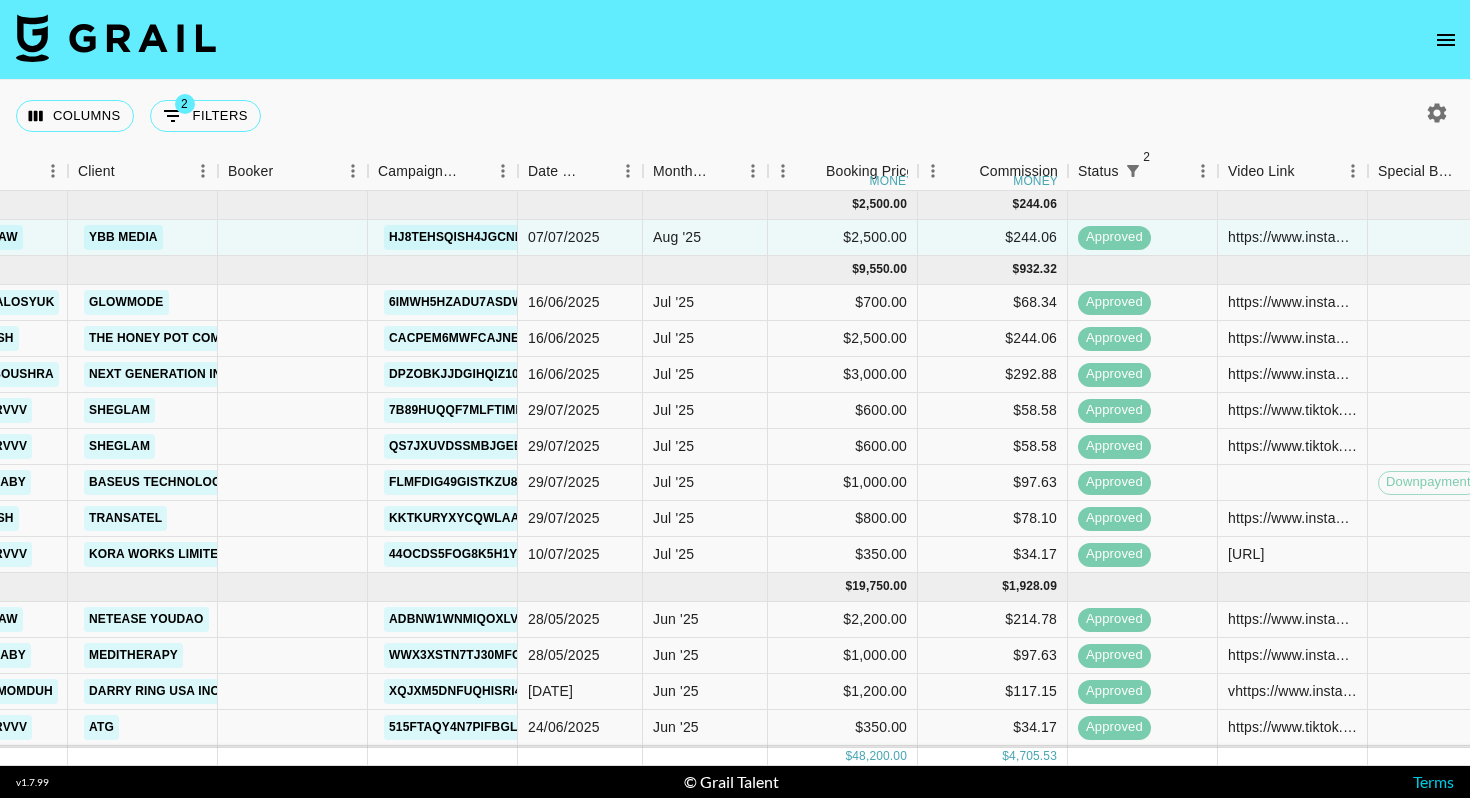scroll, scrollTop: 0, scrollLeft: 287, axis: horizontal 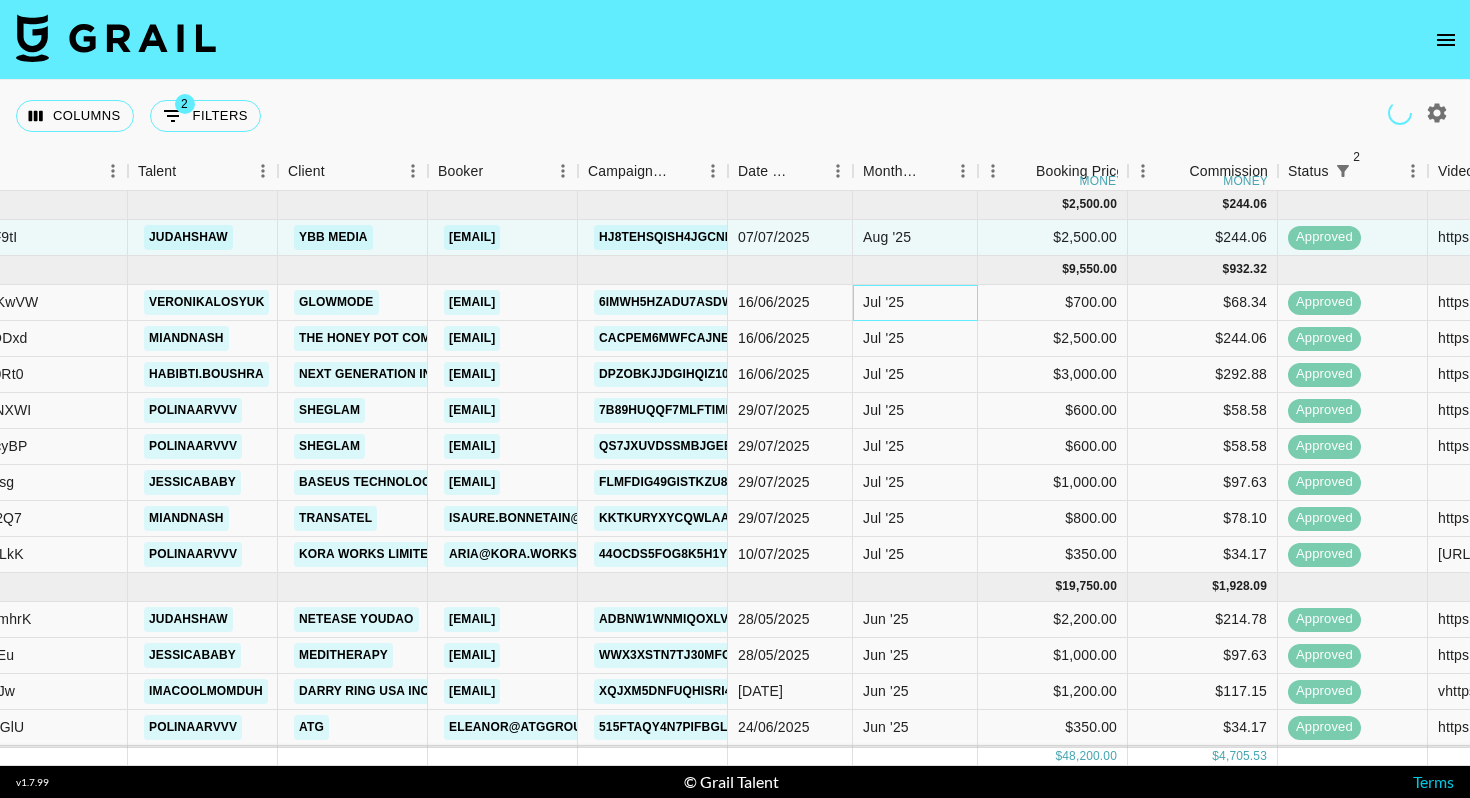 click on "Jul '25" at bounding box center (915, 303) 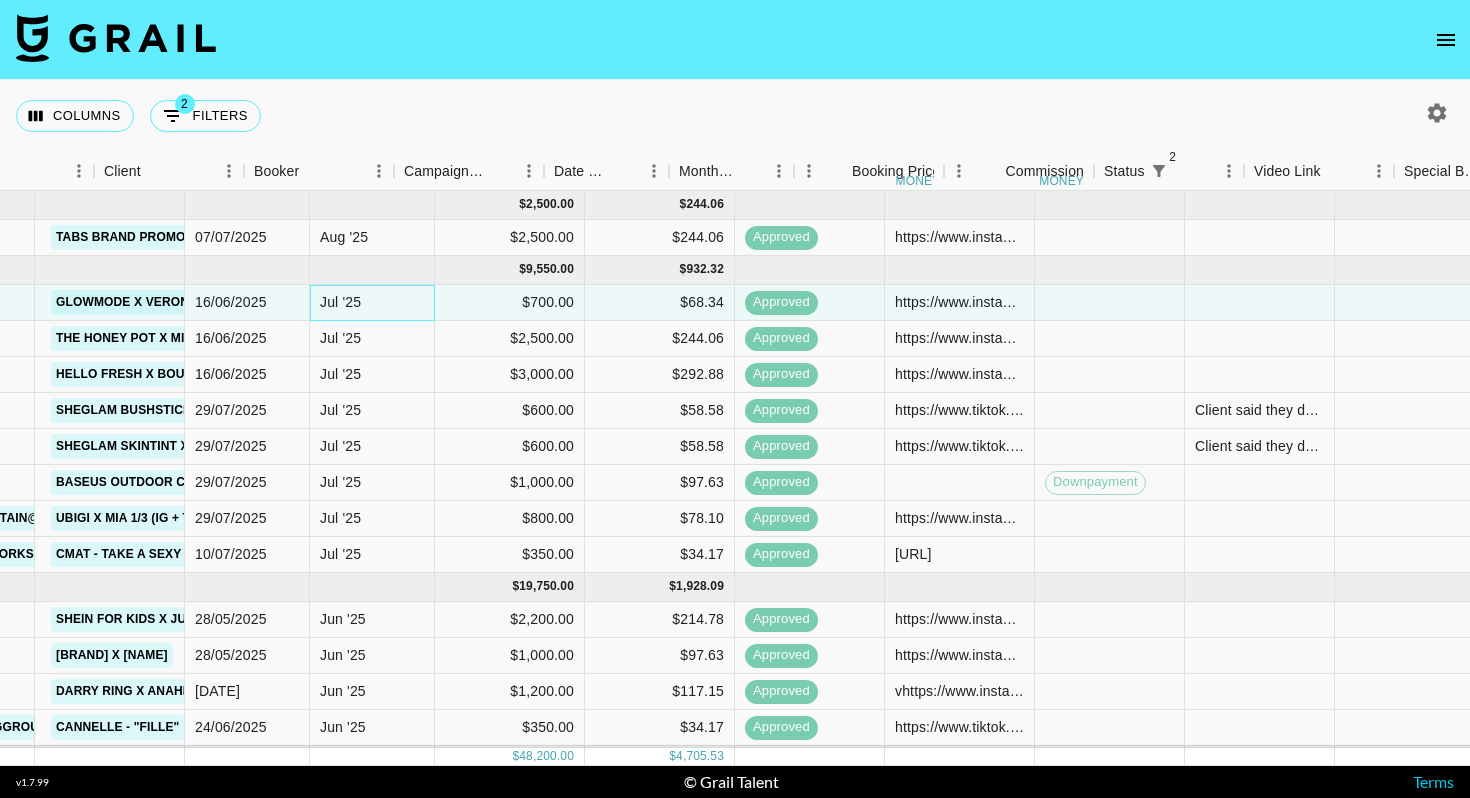 scroll, scrollTop: 0, scrollLeft: 997, axis: horizontal 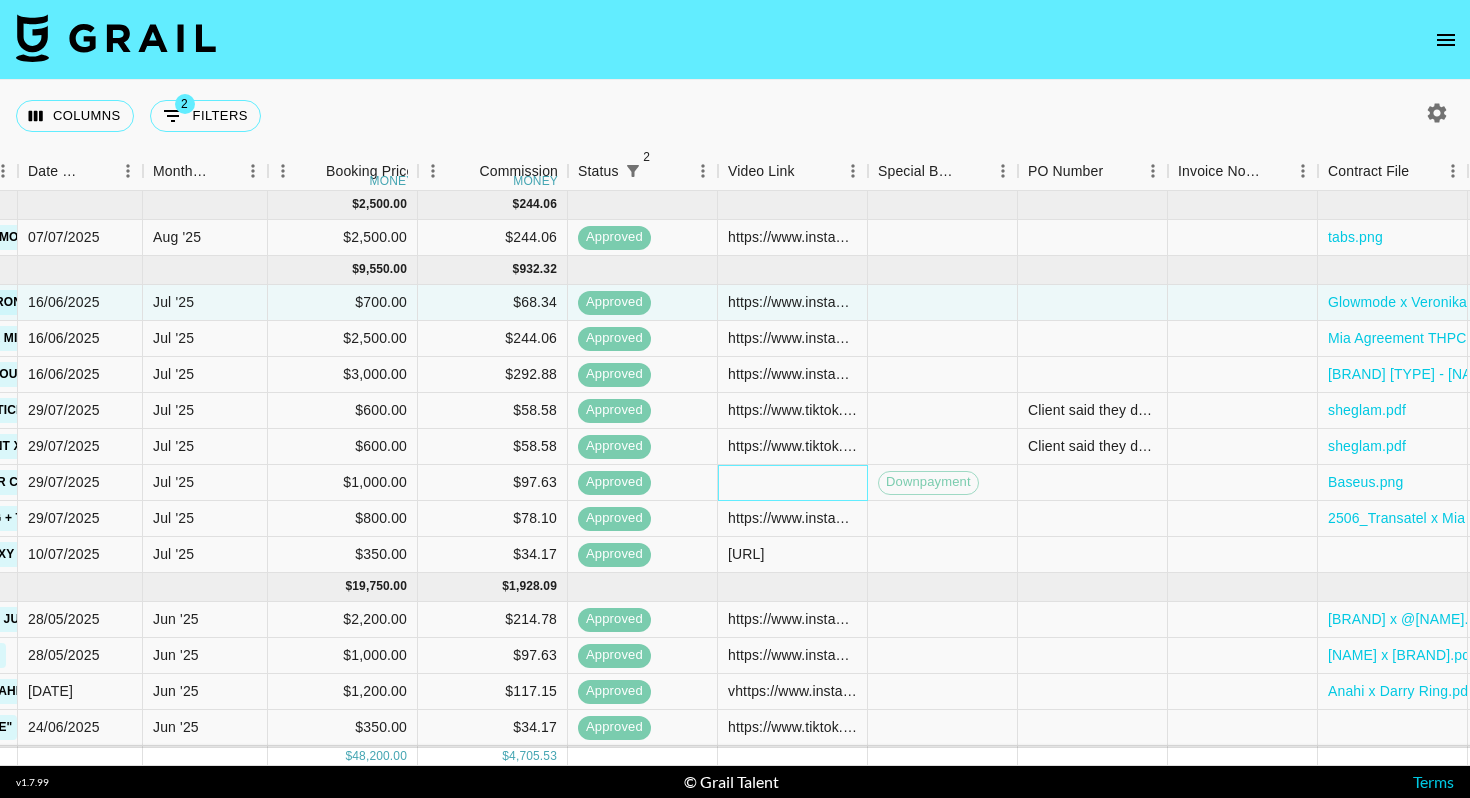 click at bounding box center (793, 483) 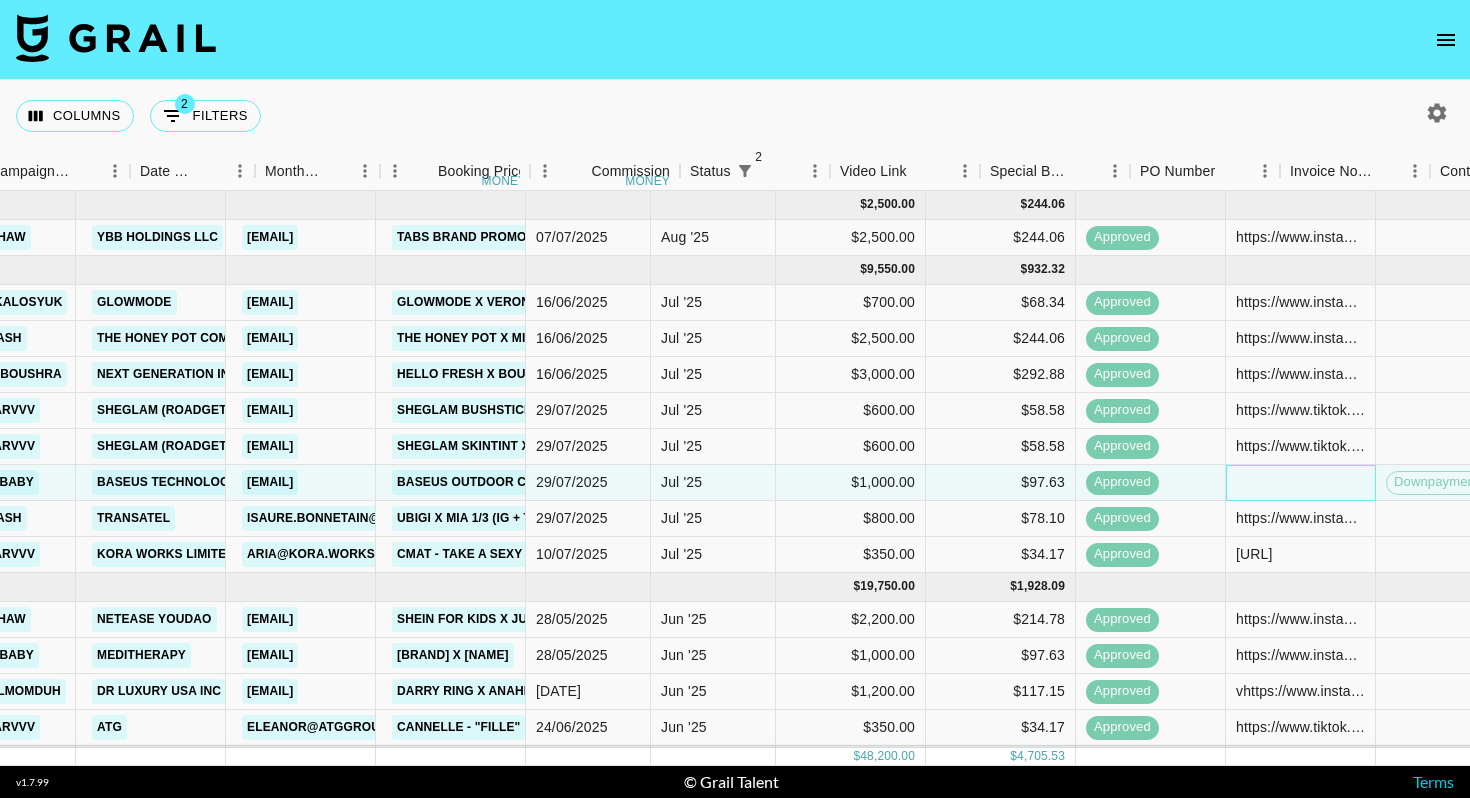 scroll, scrollTop: 0, scrollLeft: 399, axis: horizontal 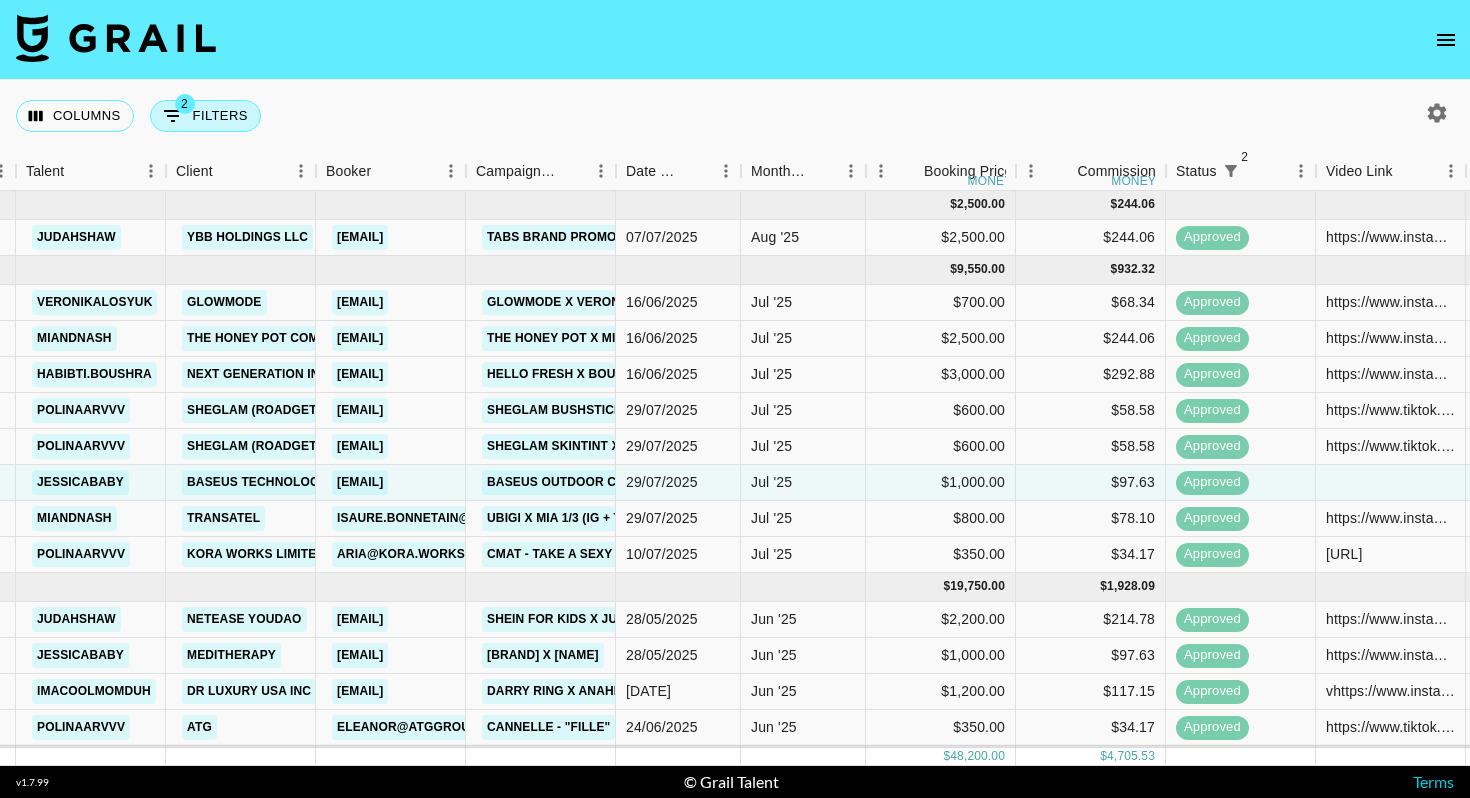 click on "2 Filters" at bounding box center (205, 116) 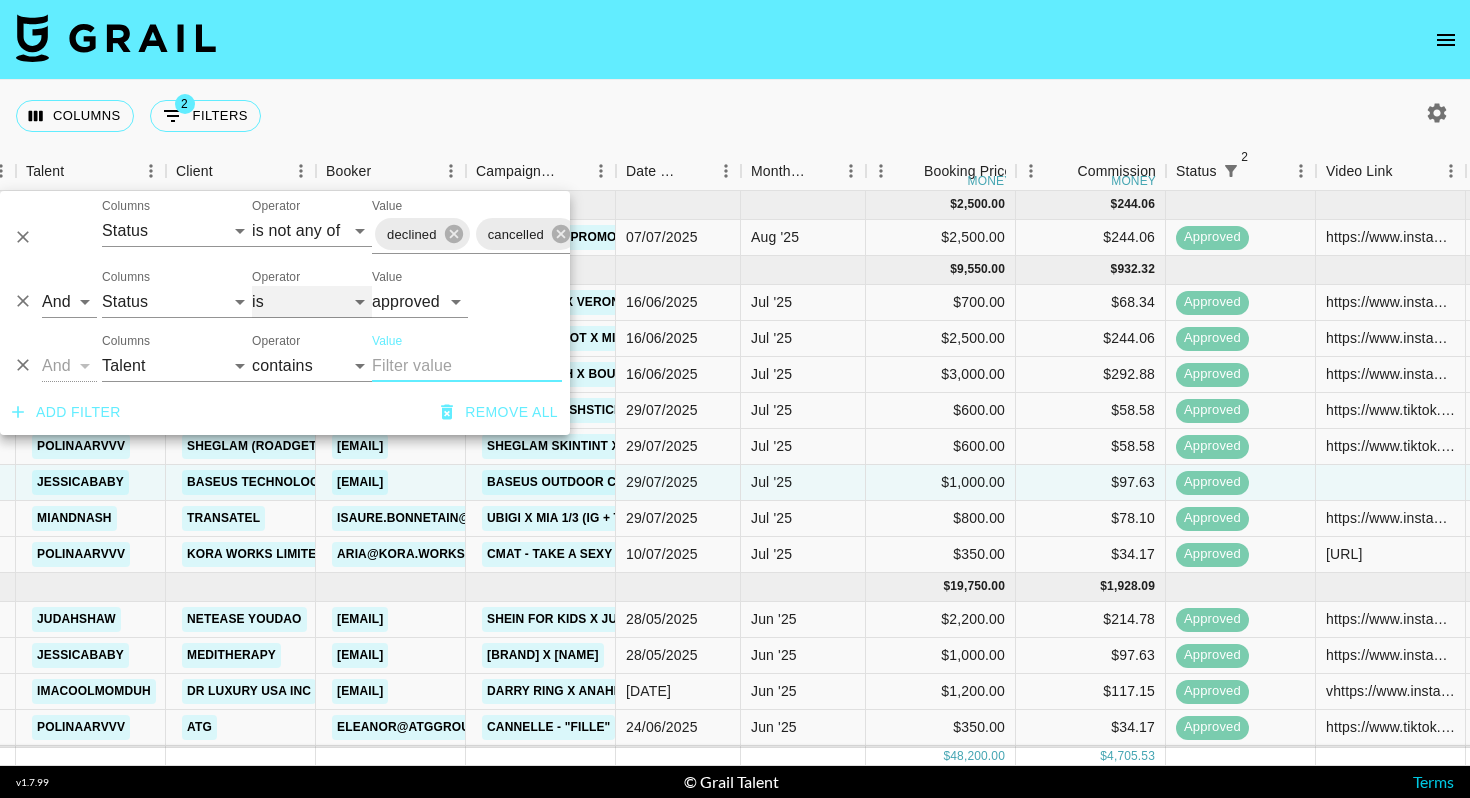 click on "is is not is any of is not any of" at bounding box center (312, 302) 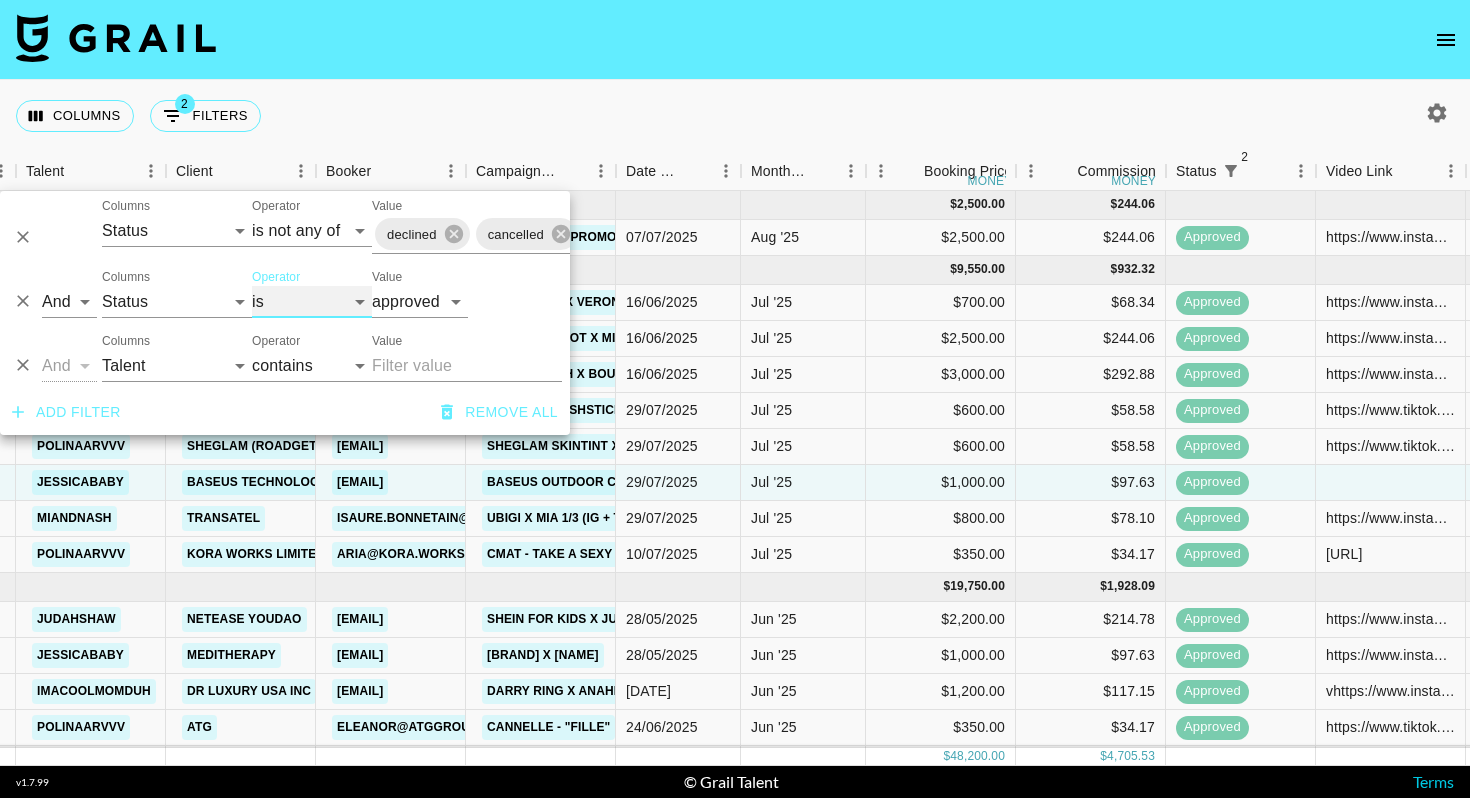 select on "not" 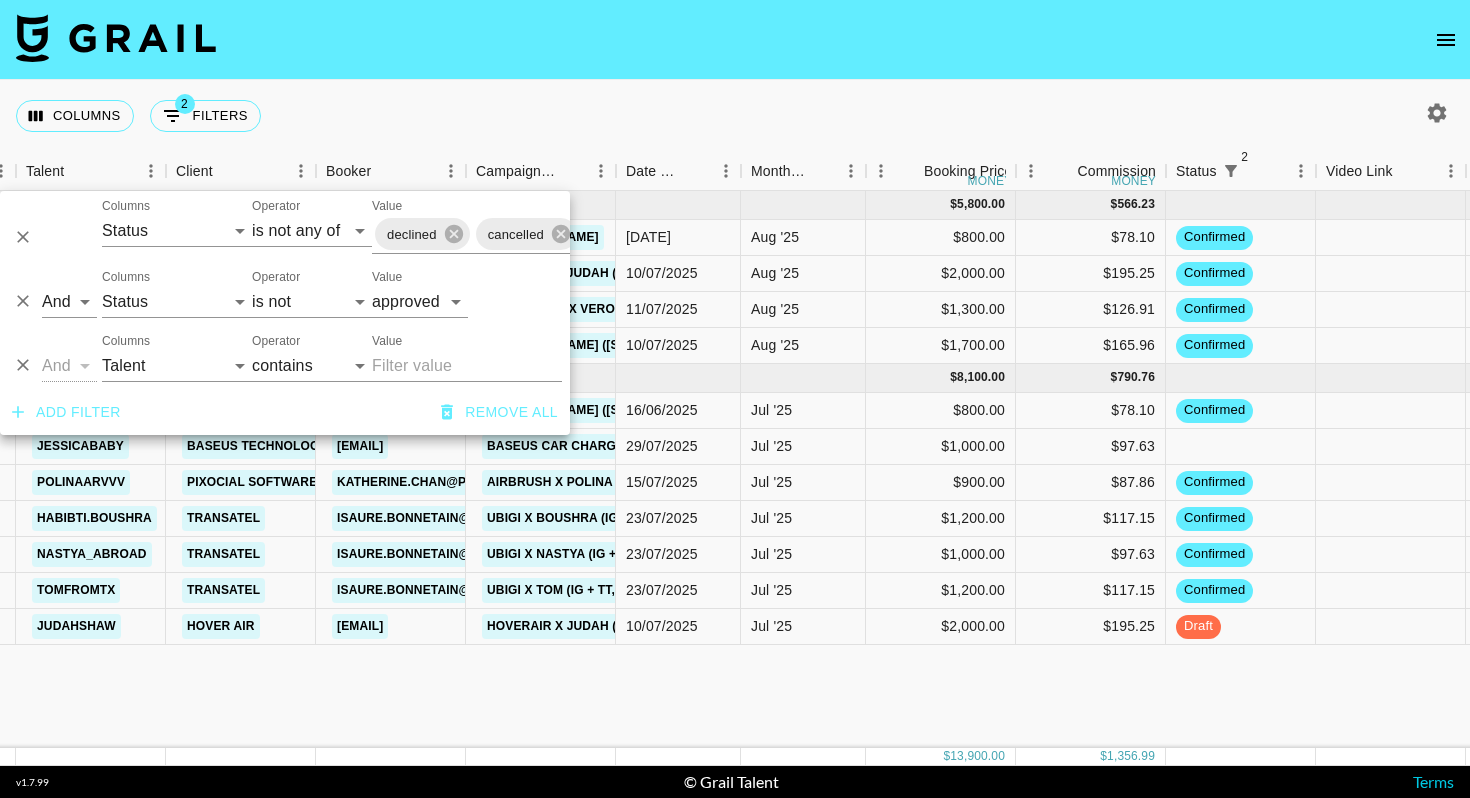 click on "Columns 2 Filters + Booking" at bounding box center [735, 116] 